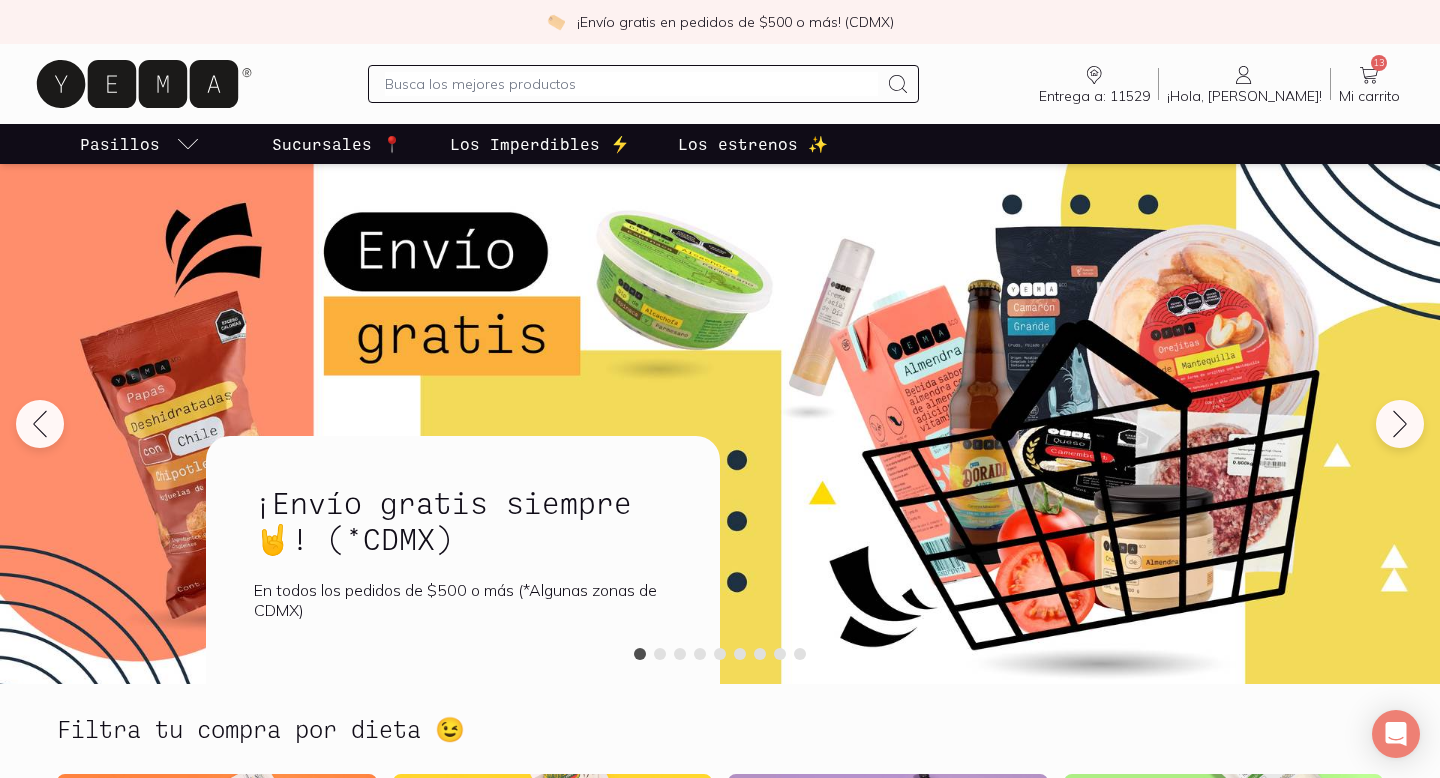 scroll, scrollTop: 0, scrollLeft: 0, axis: both 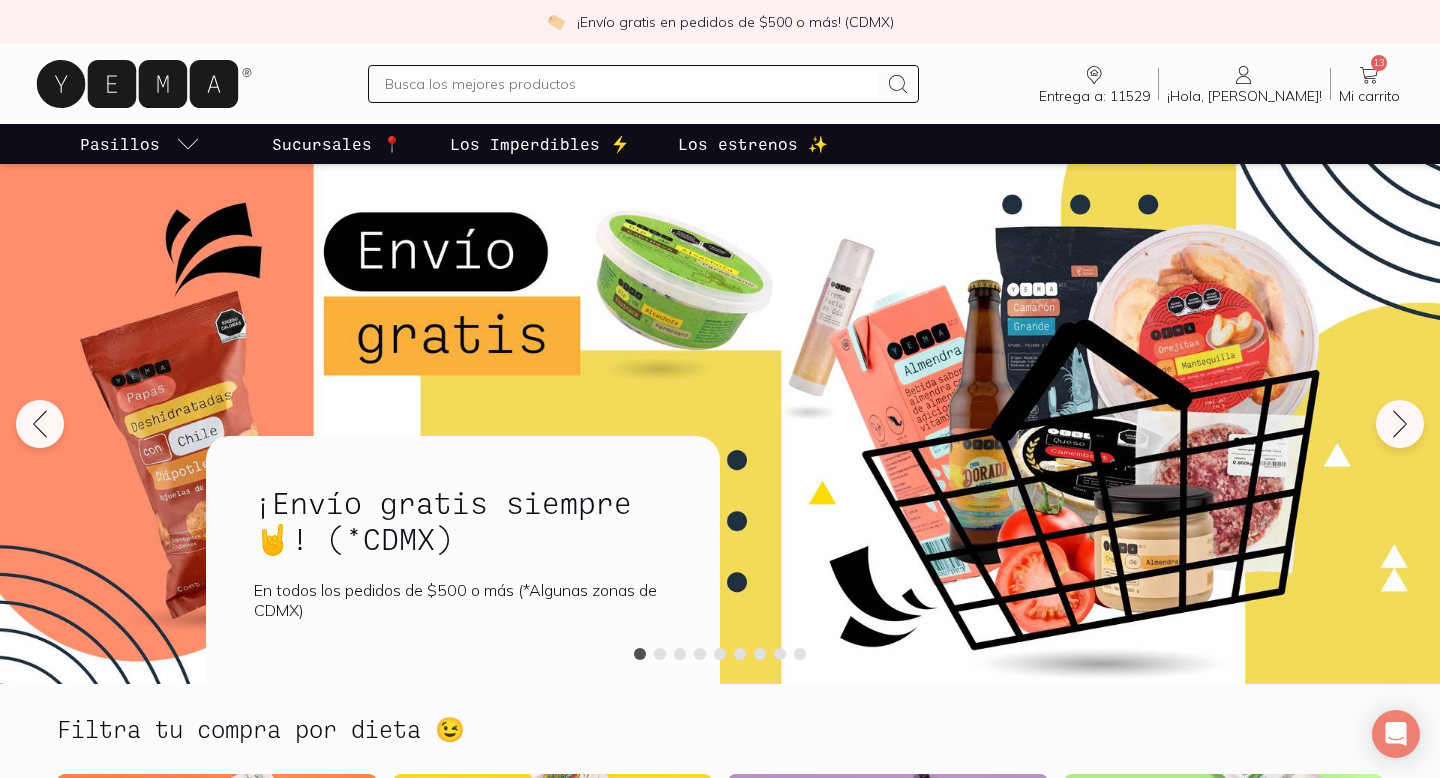 click on "13" at bounding box center (1379, 63) 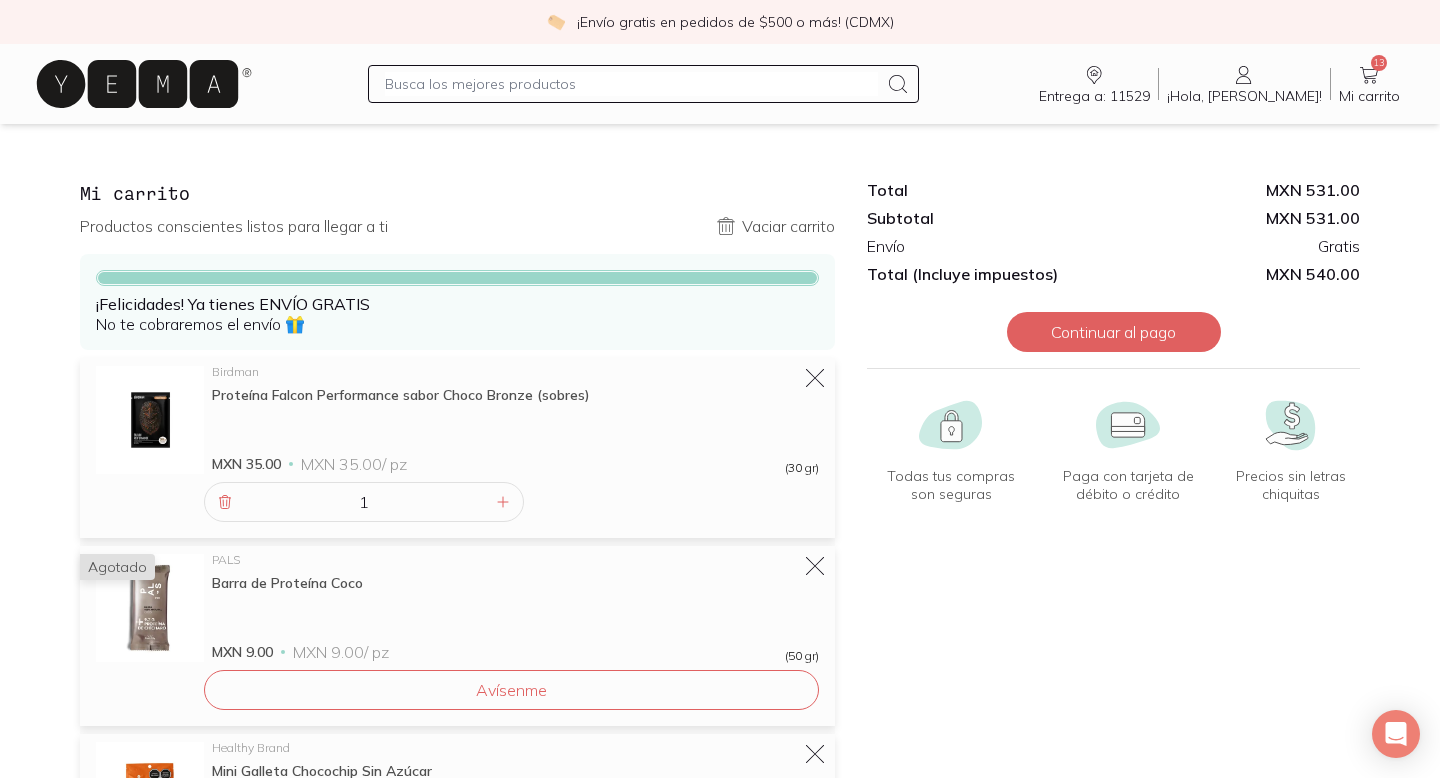 click at bounding box center [631, 84] 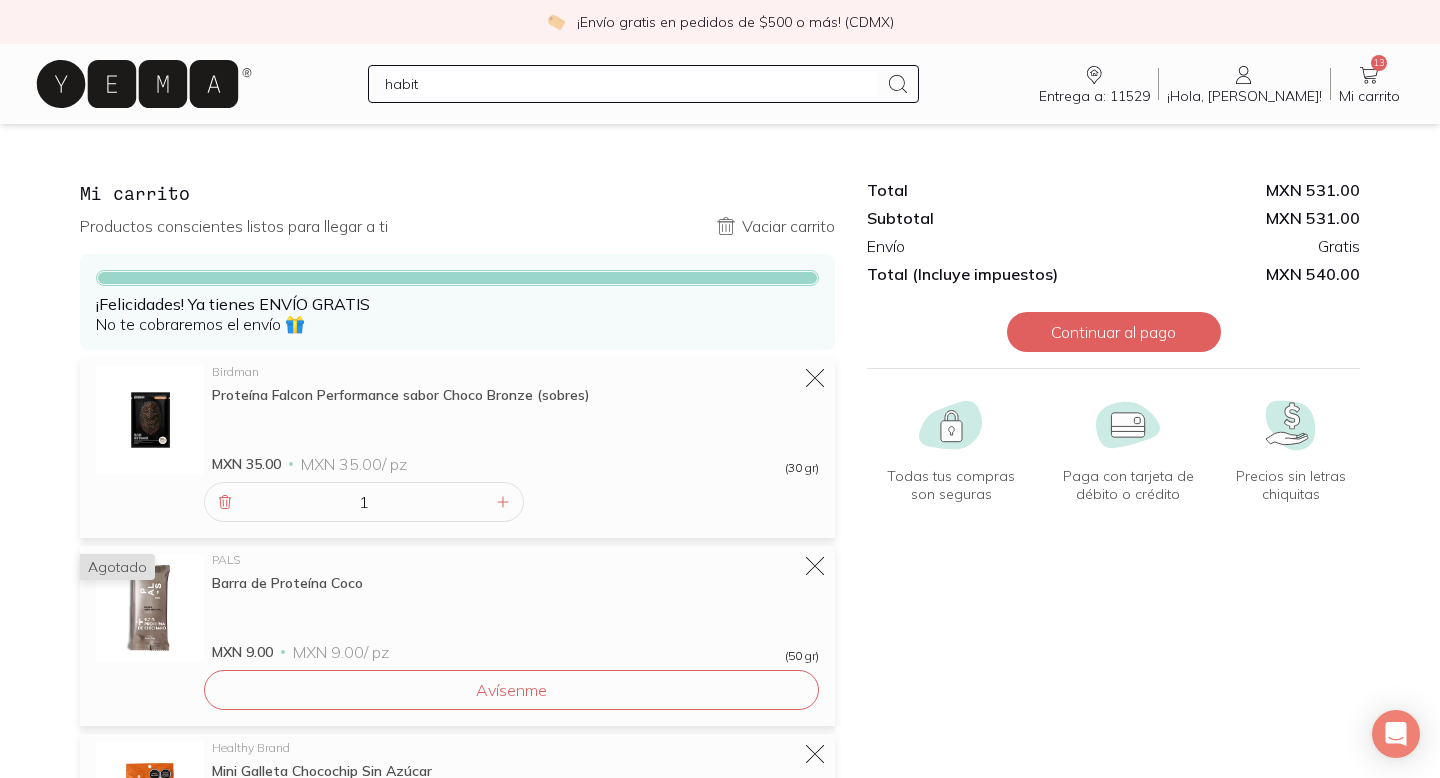 type on "habits" 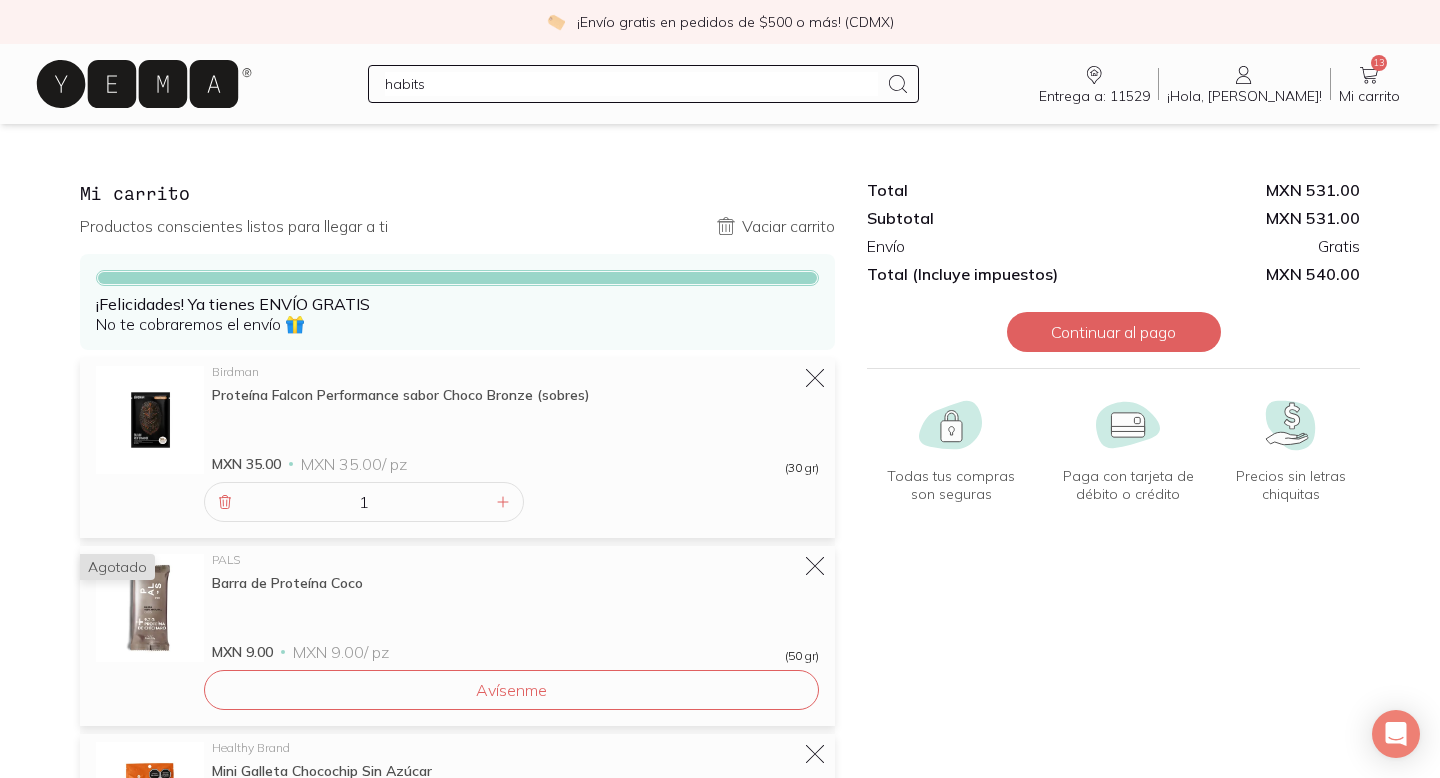 type 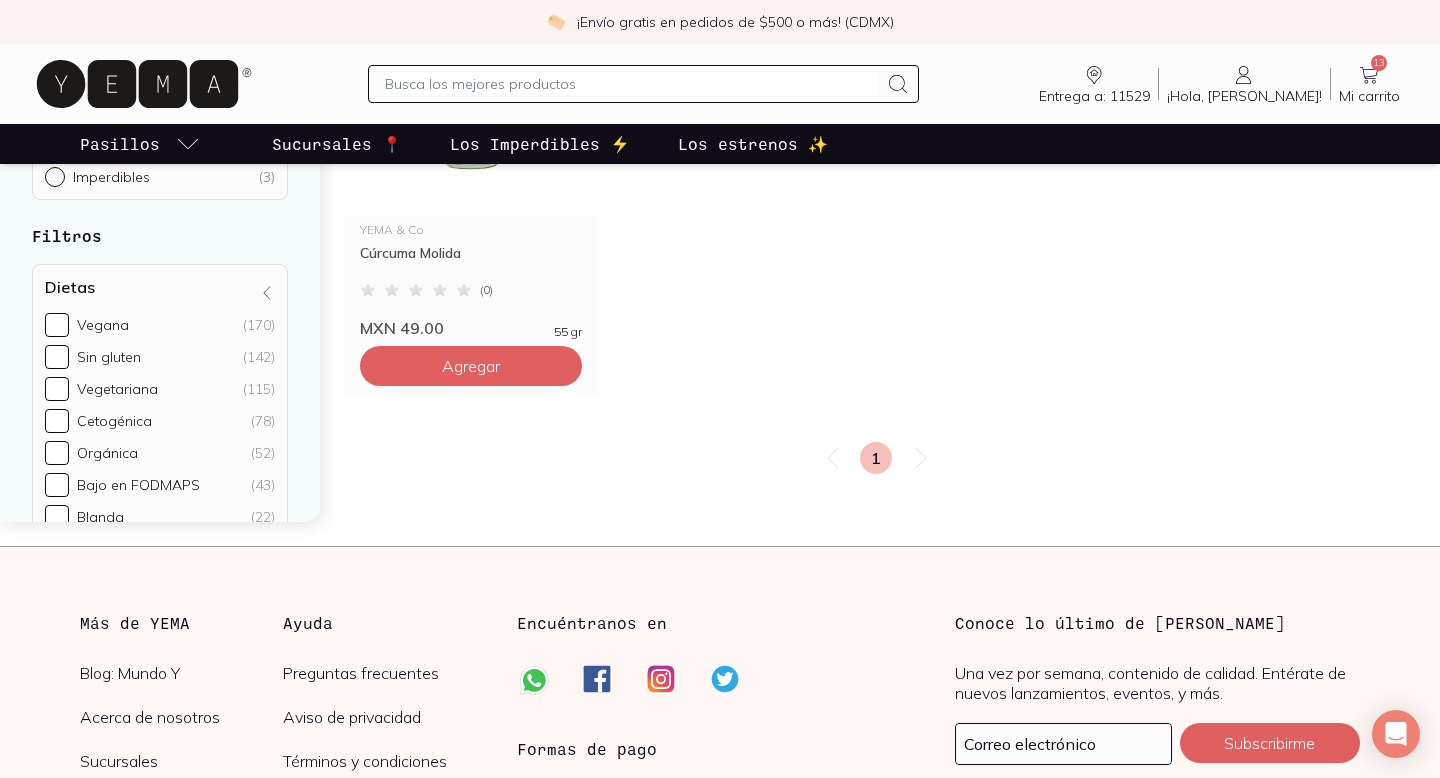 scroll, scrollTop: 418, scrollLeft: 0, axis: vertical 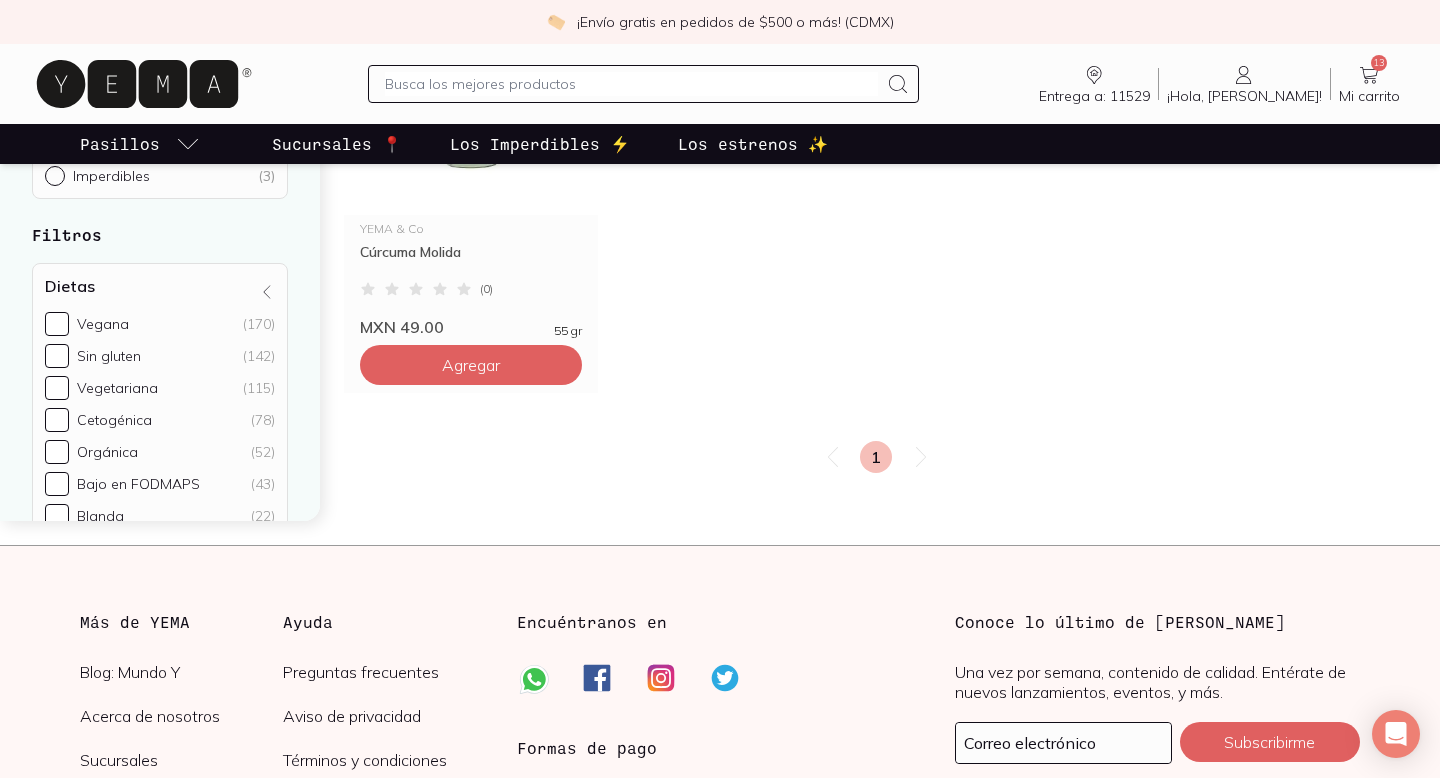 click at bounding box center (631, 84) 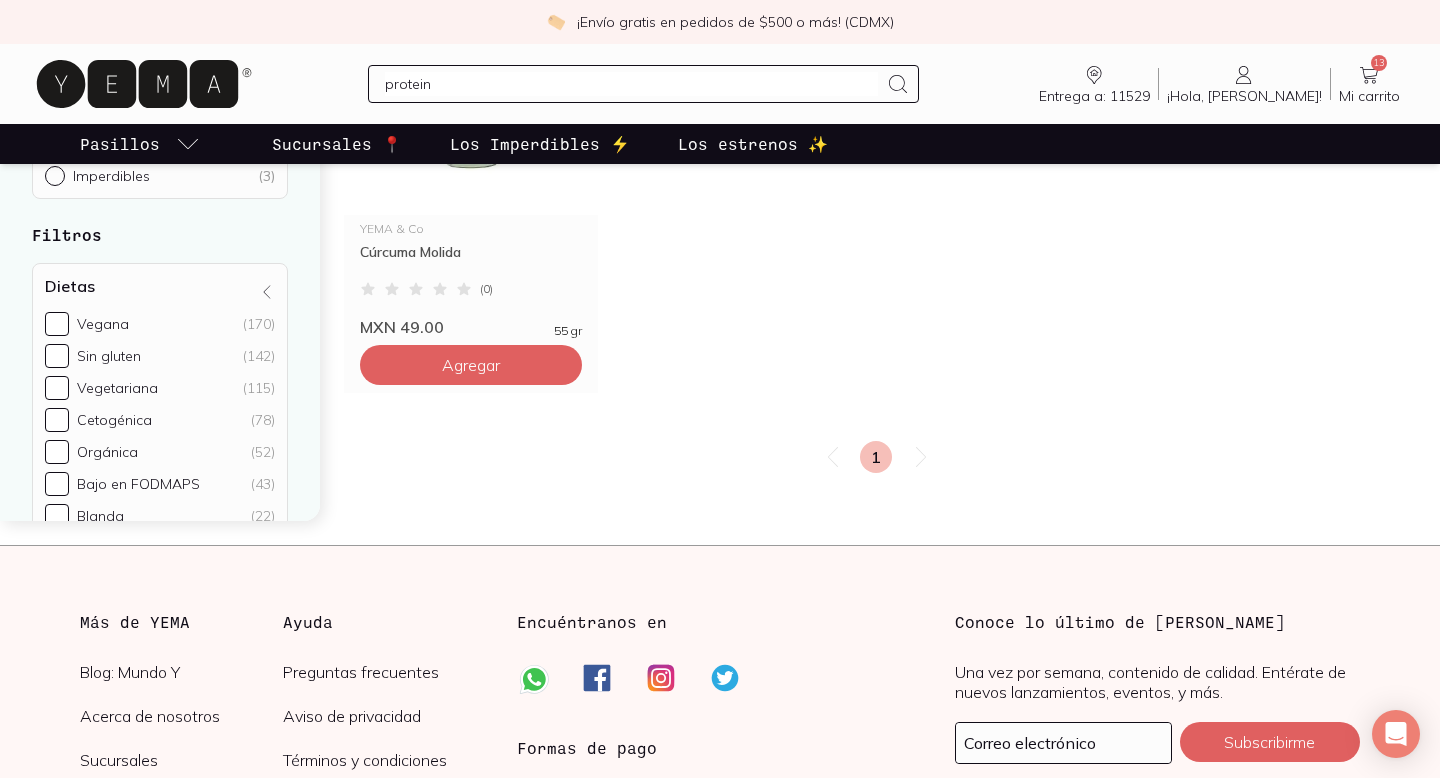 type on "proteina" 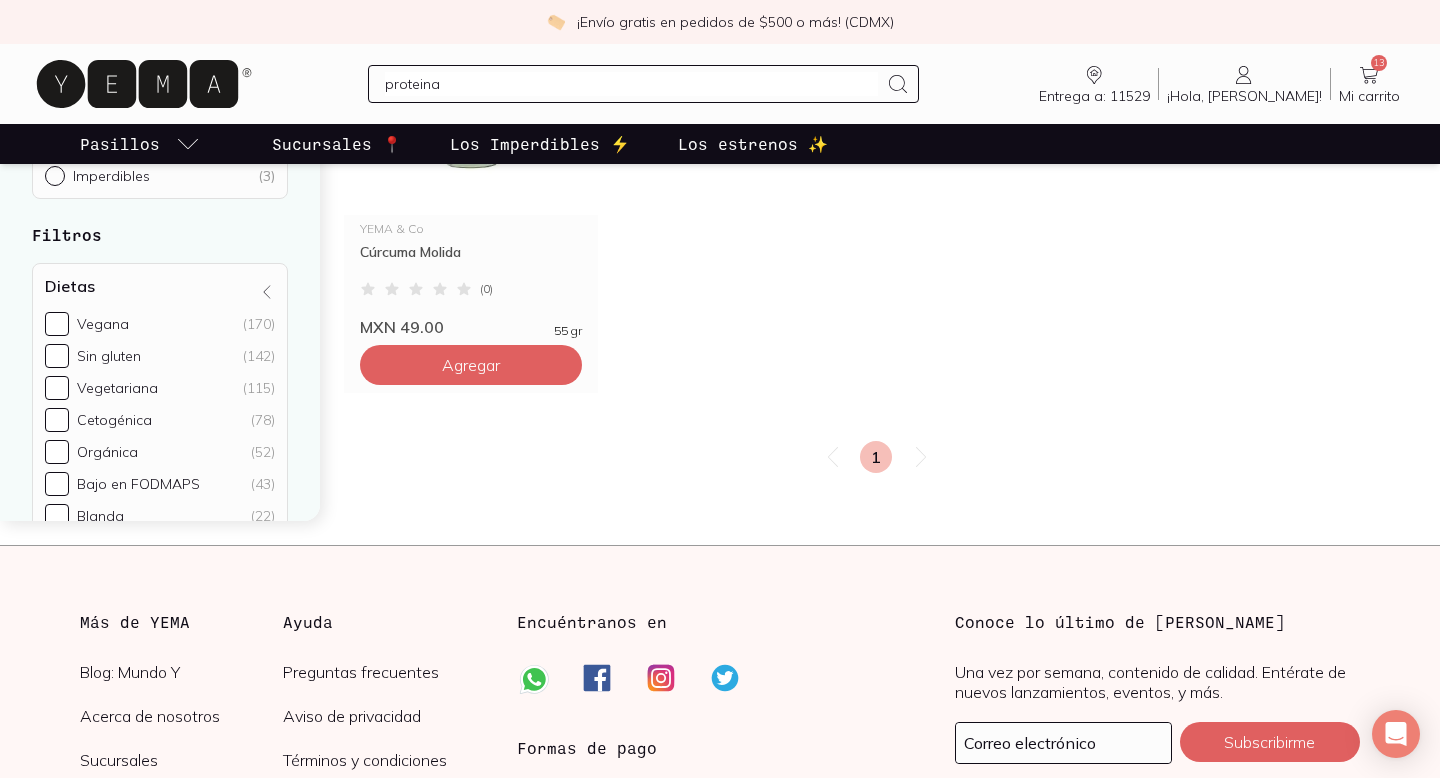 type 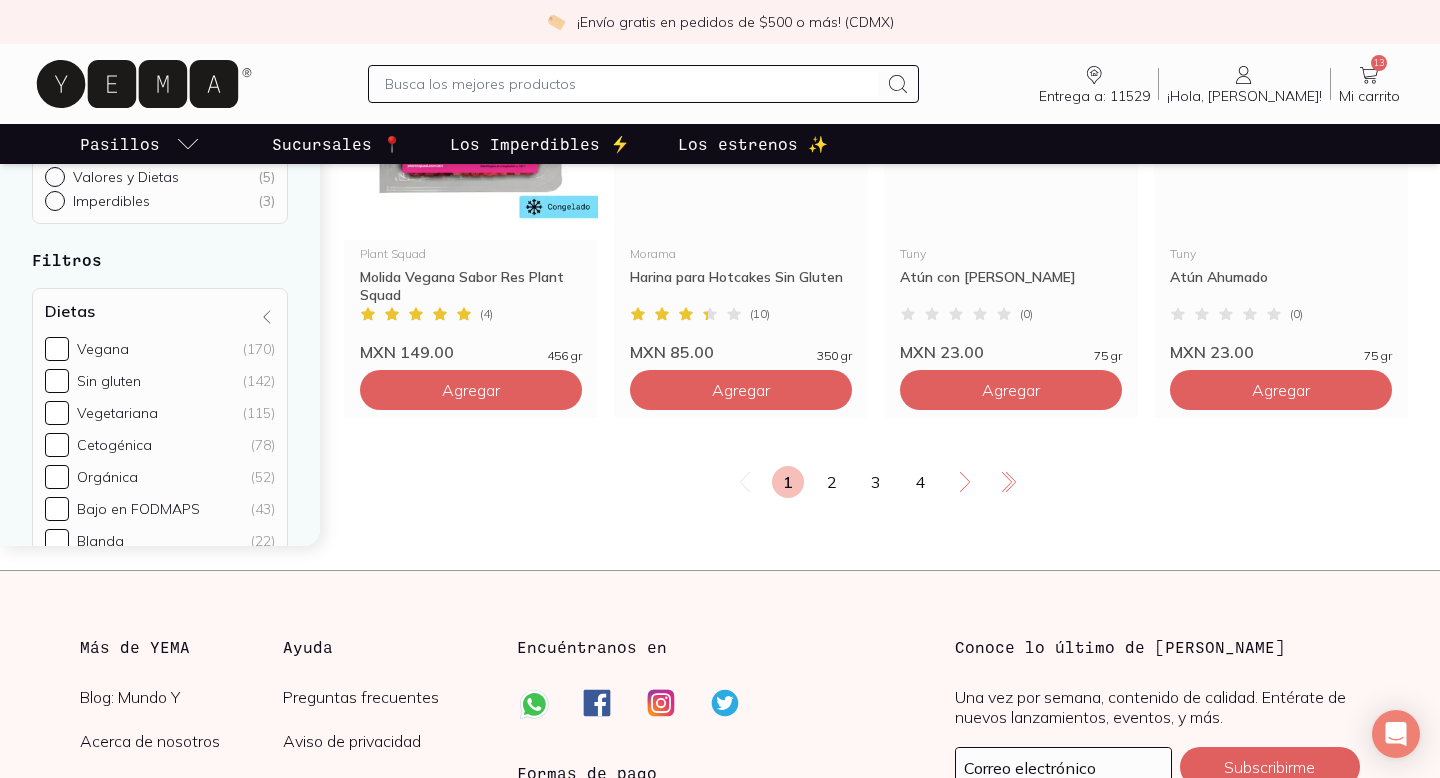 scroll, scrollTop: 3467, scrollLeft: 0, axis: vertical 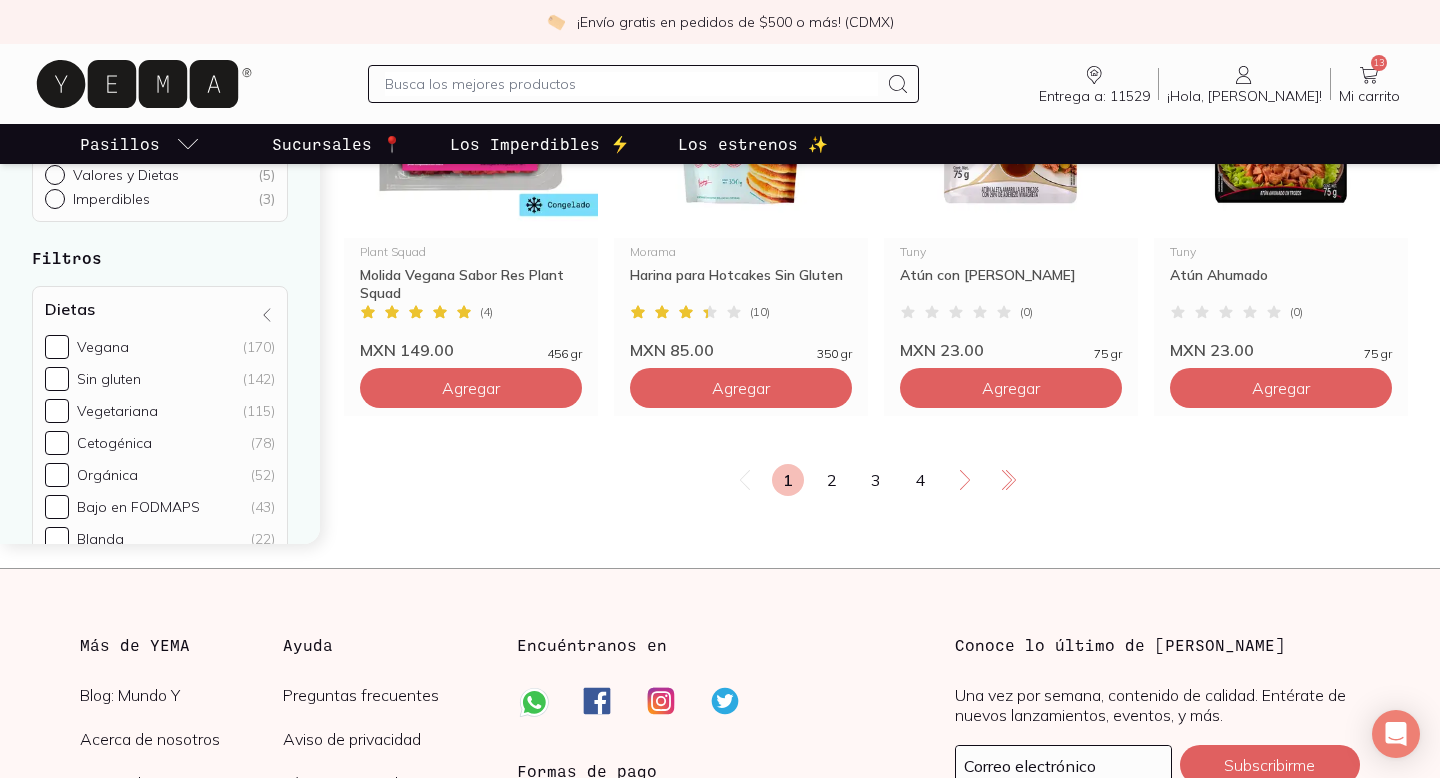 click 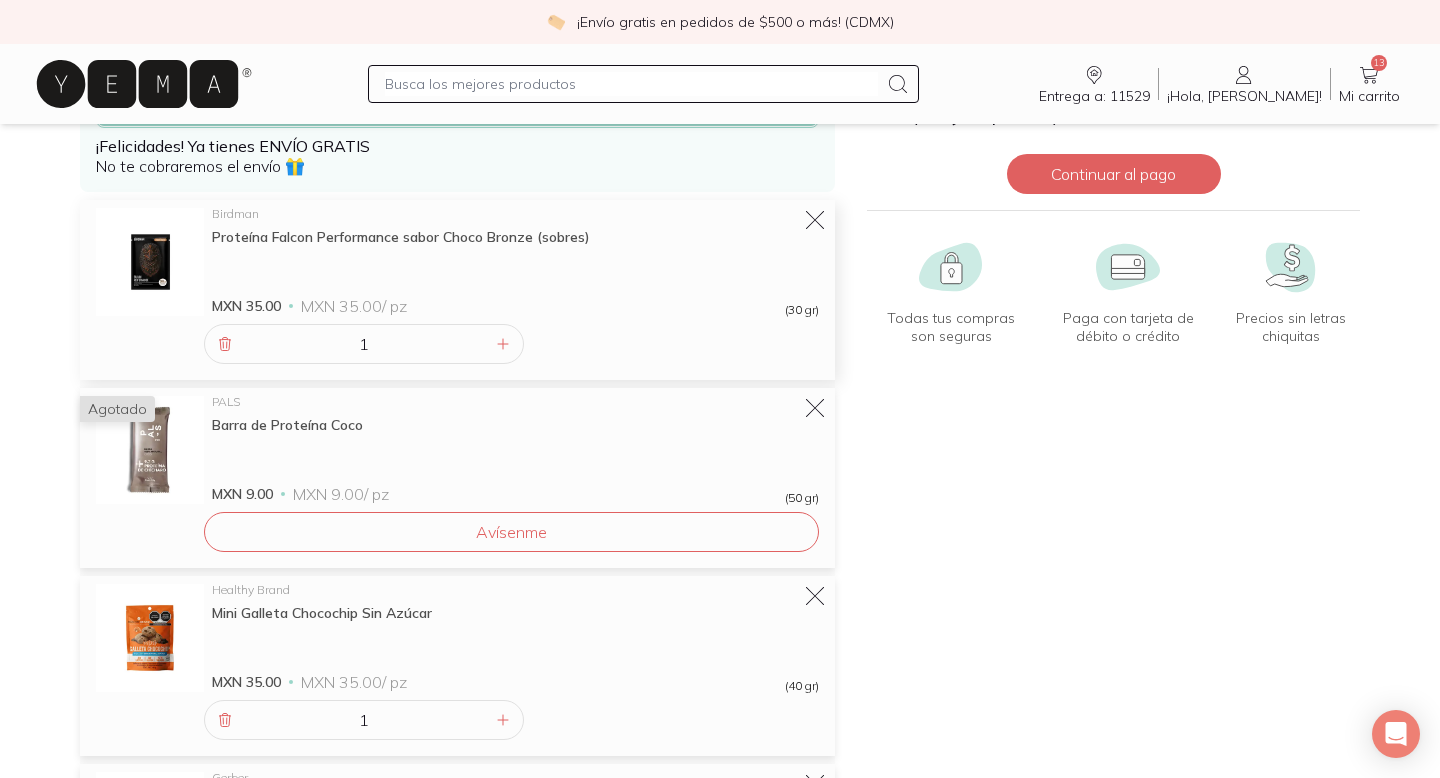 scroll, scrollTop: 188, scrollLeft: 0, axis: vertical 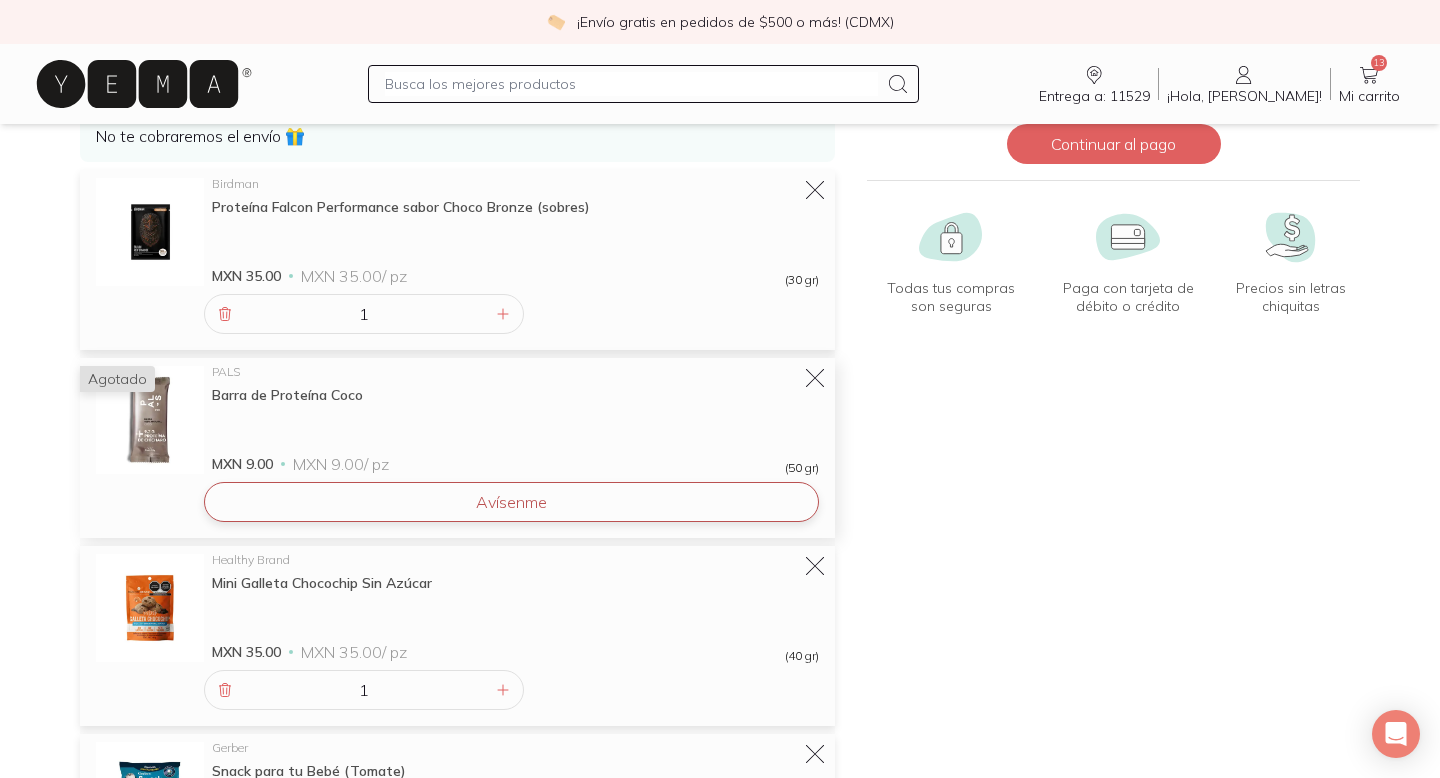 click on "Avísenme" at bounding box center (511, 502) 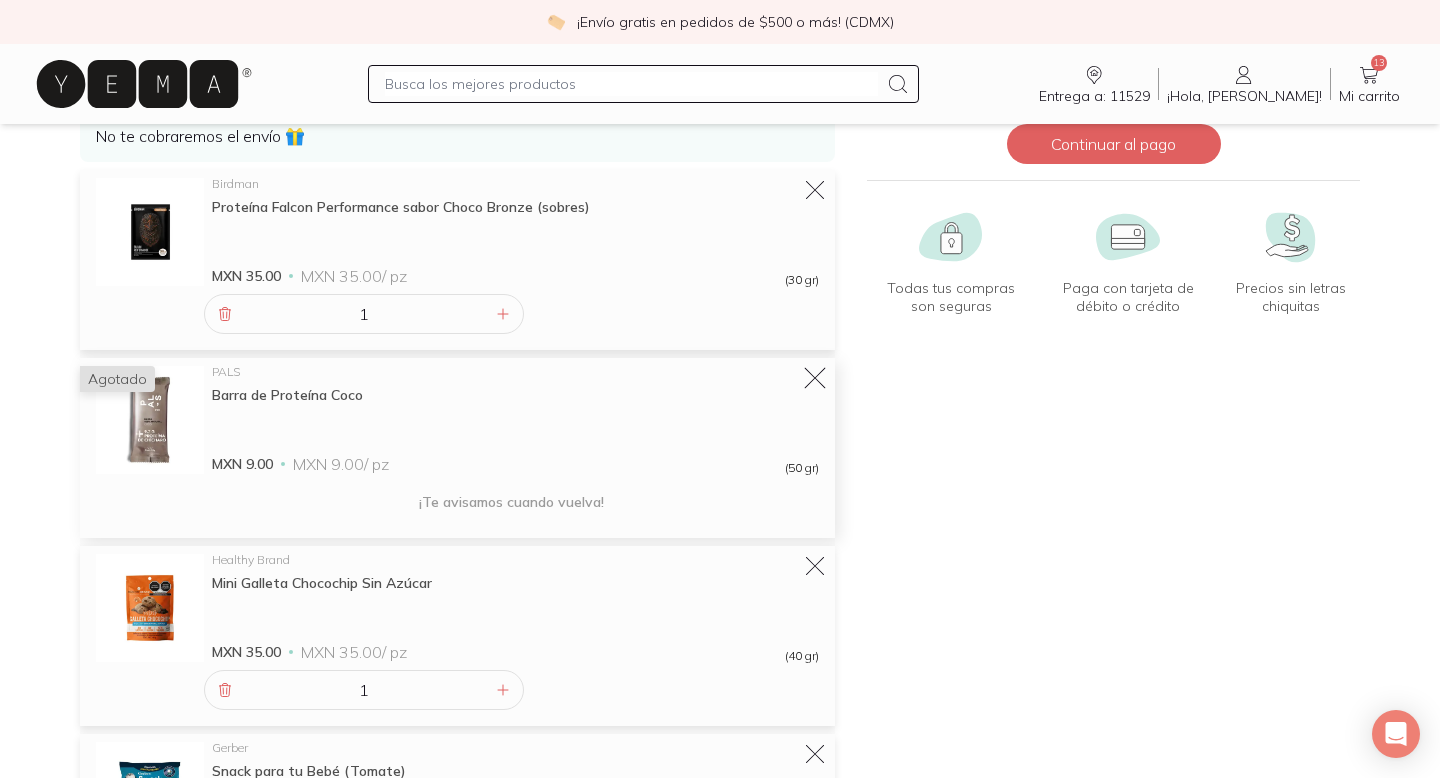 click 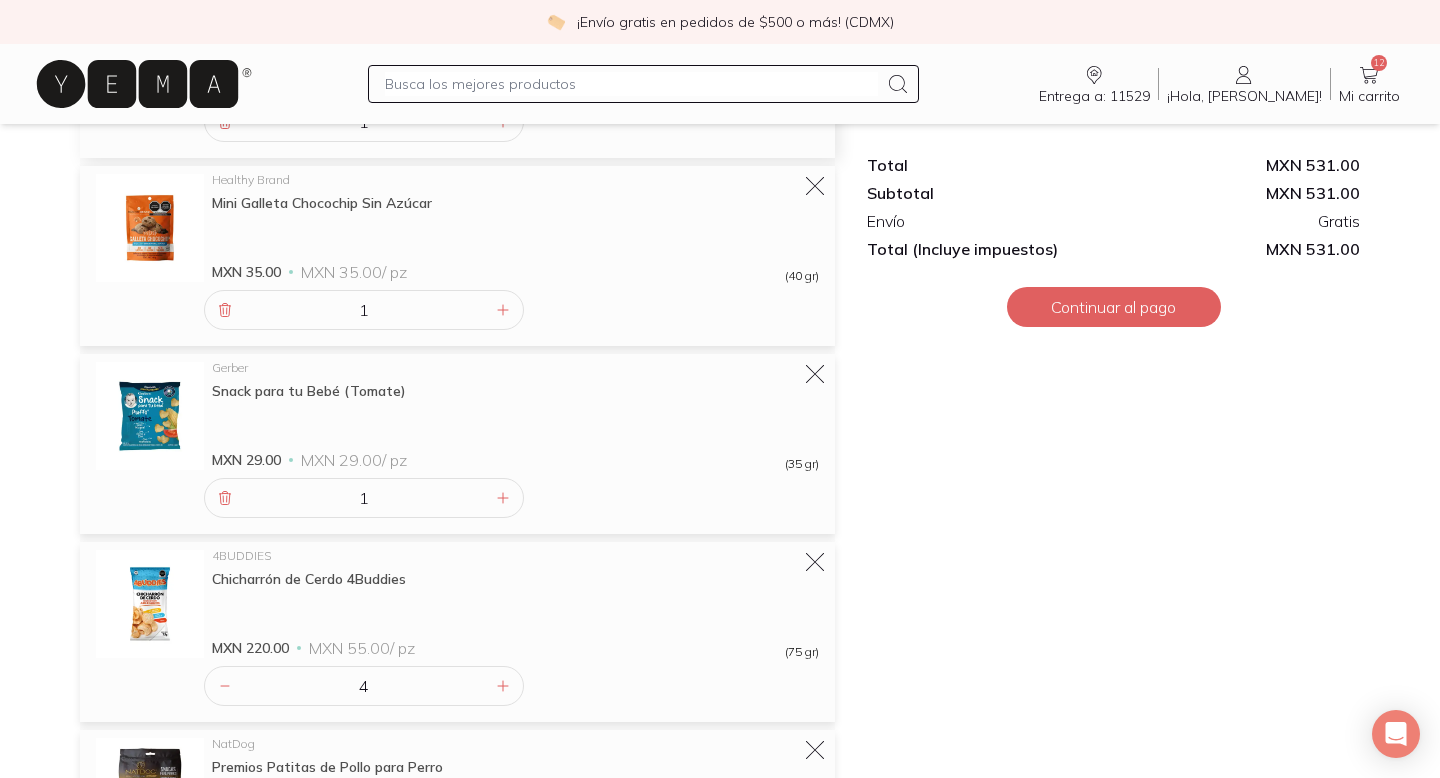 scroll, scrollTop: 389, scrollLeft: 0, axis: vertical 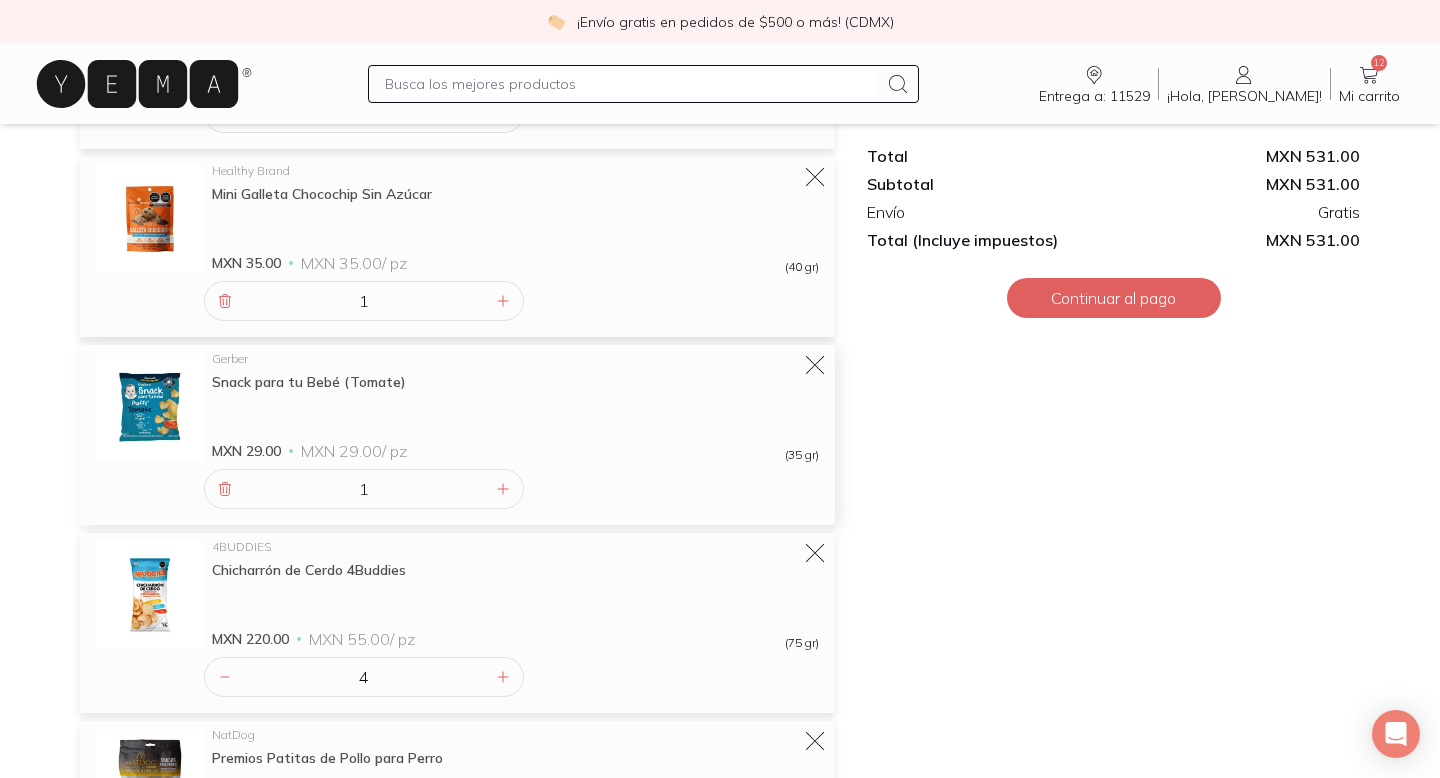 click on "Snack para tu Bebé (Tomate)" at bounding box center (515, 382) 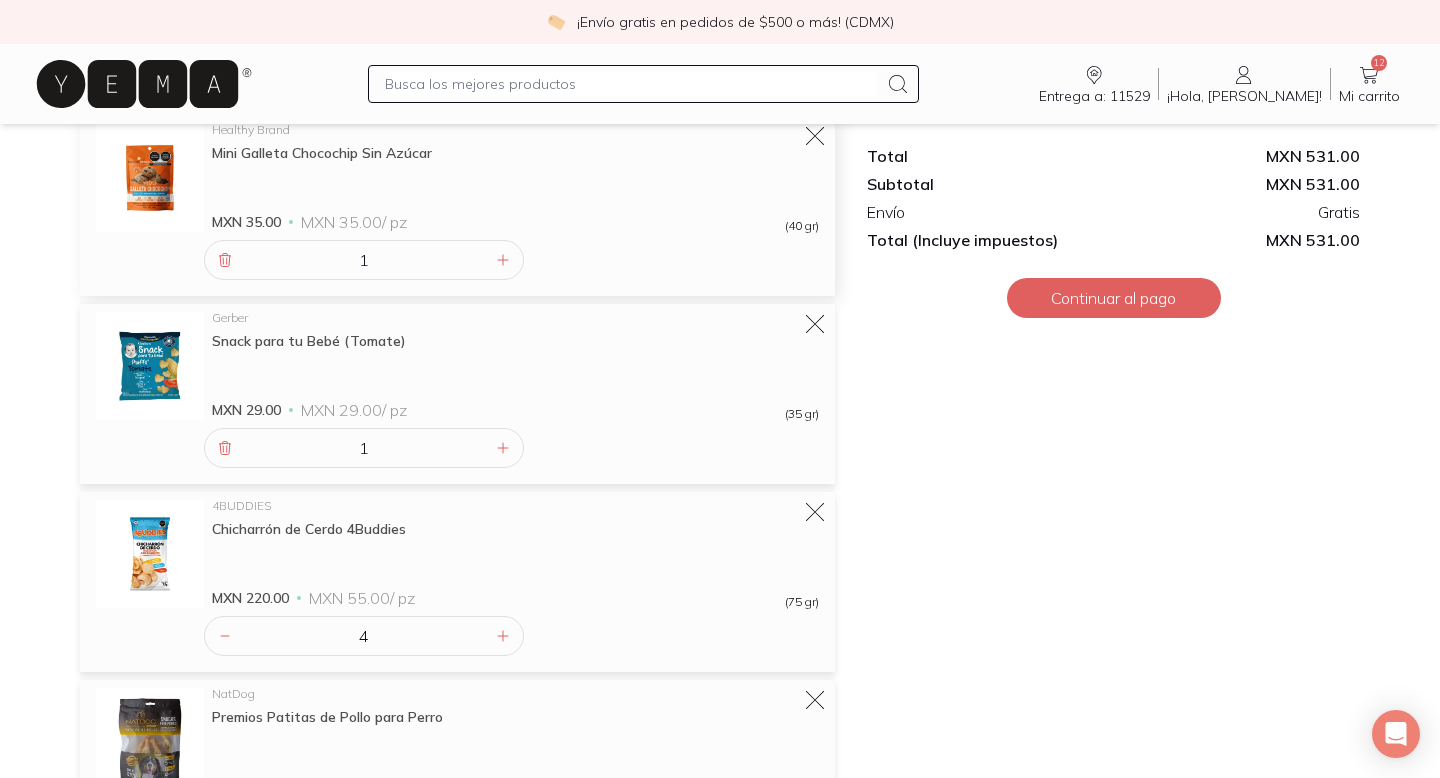 scroll, scrollTop: 434, scrollLeft: 0, axis: vertical 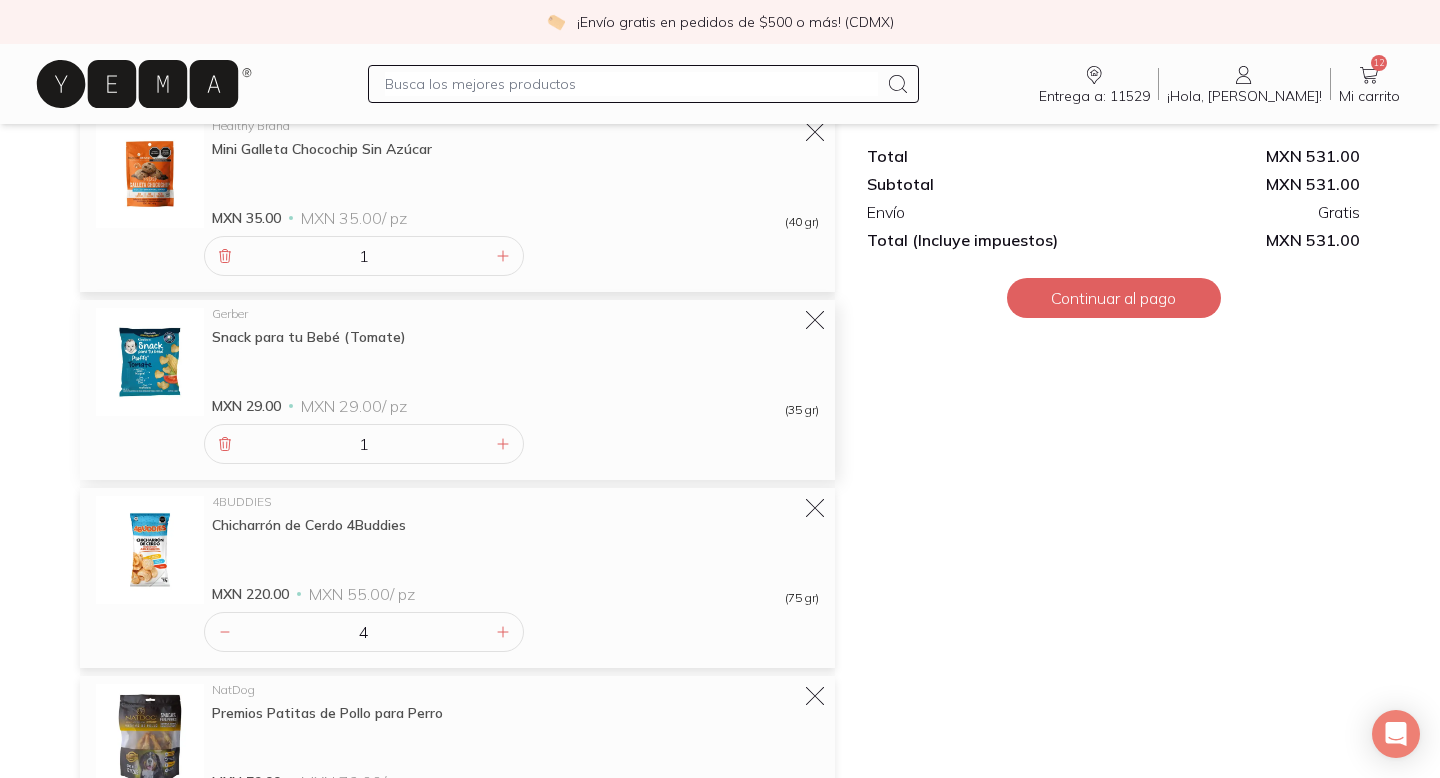 click on "Snack para tu Bebé (Tomate)" at bounding box center [515, 337] 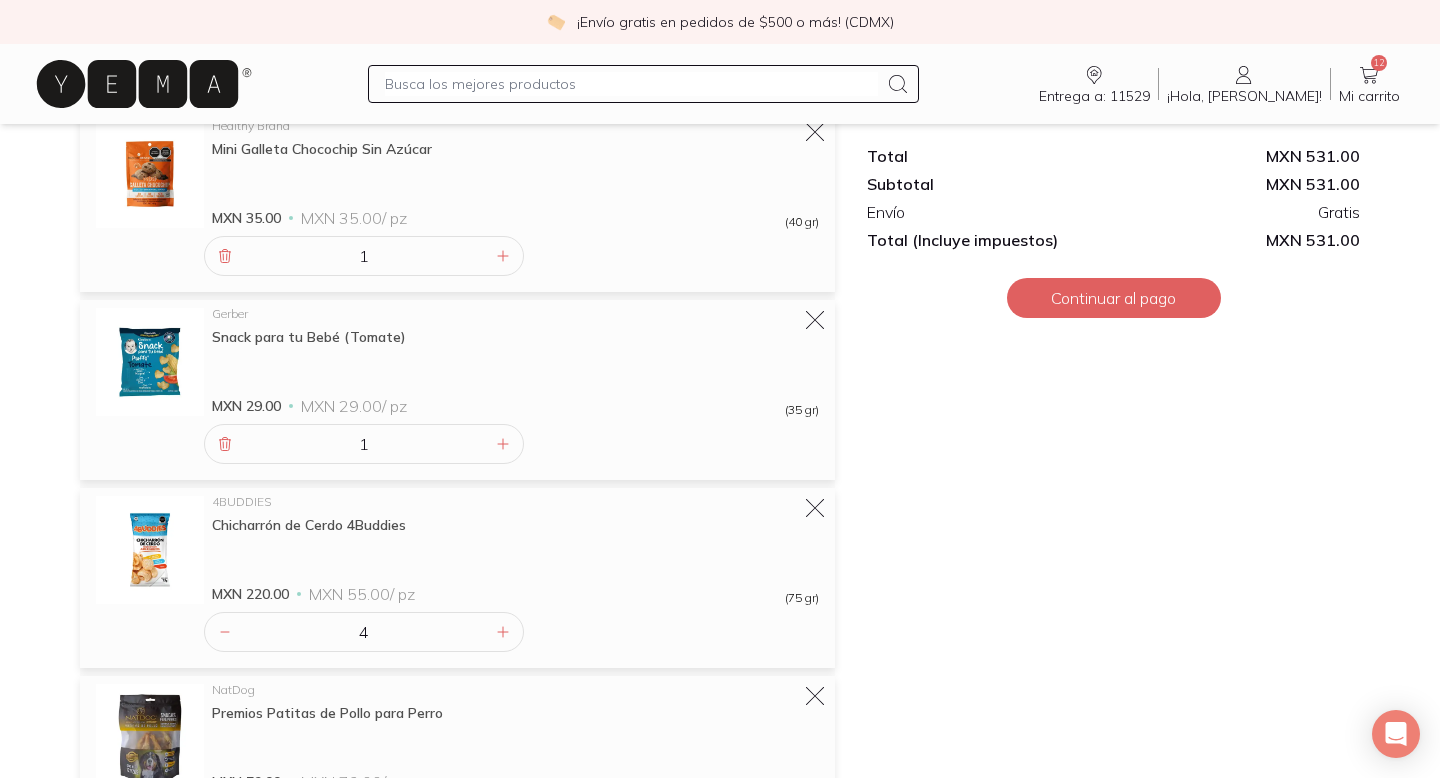 click at bounding box center [631, 84] 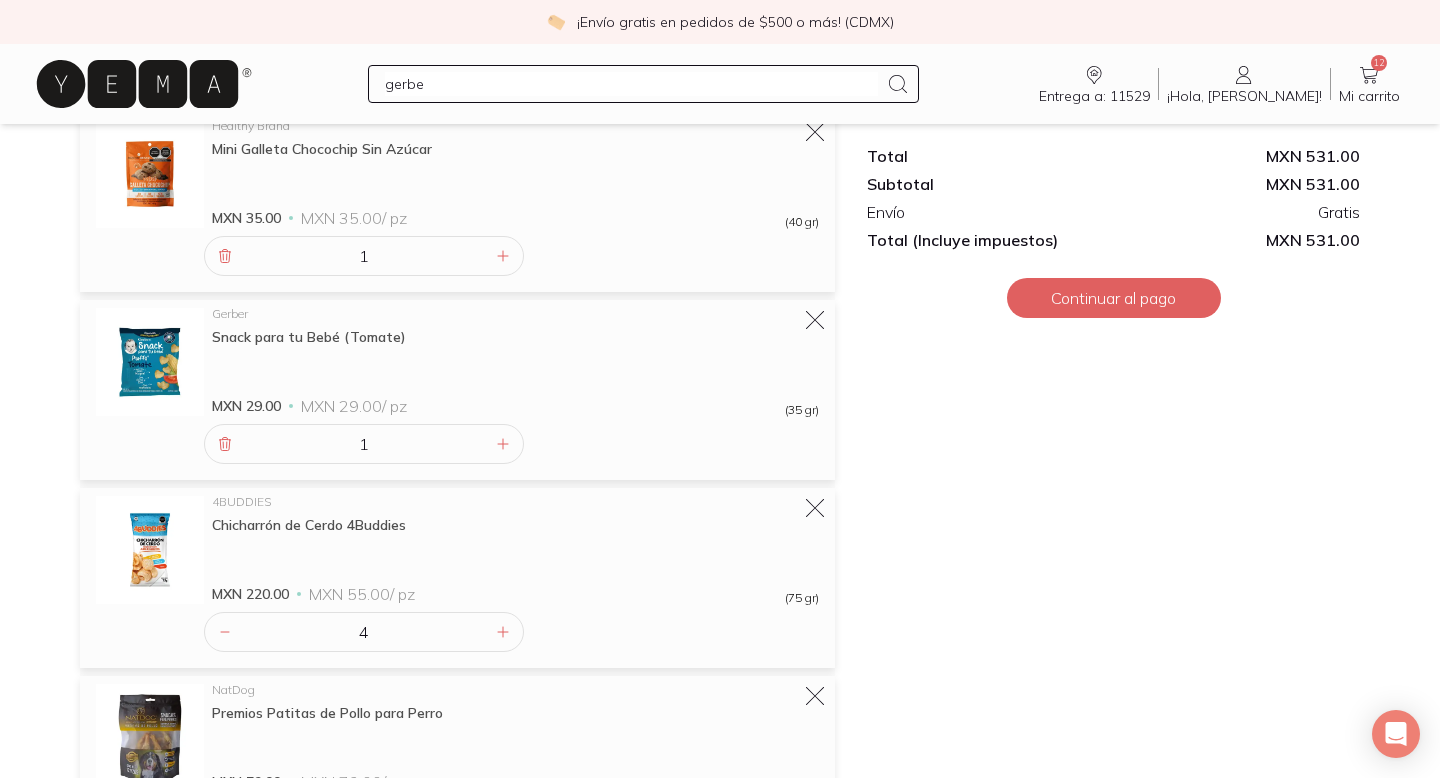 type on "gerber" 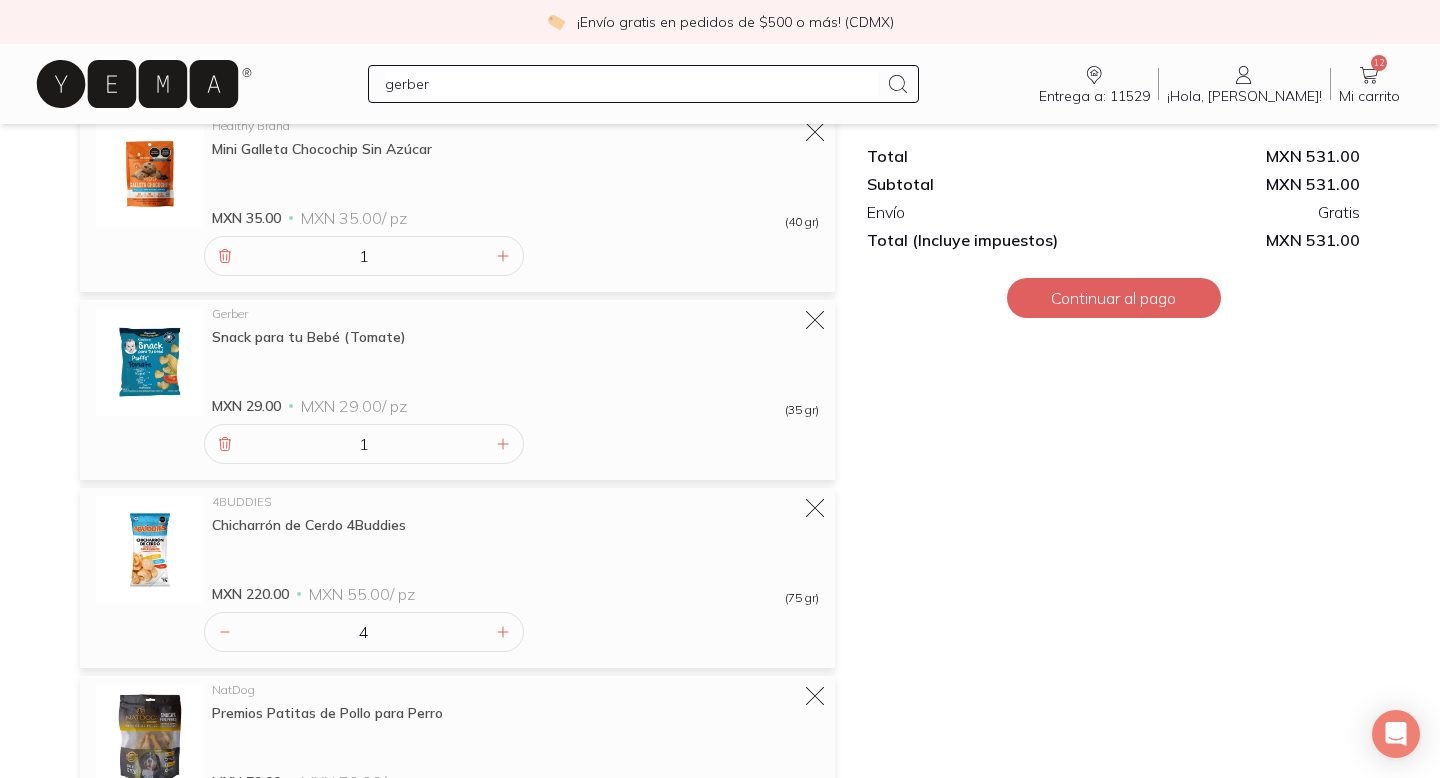type 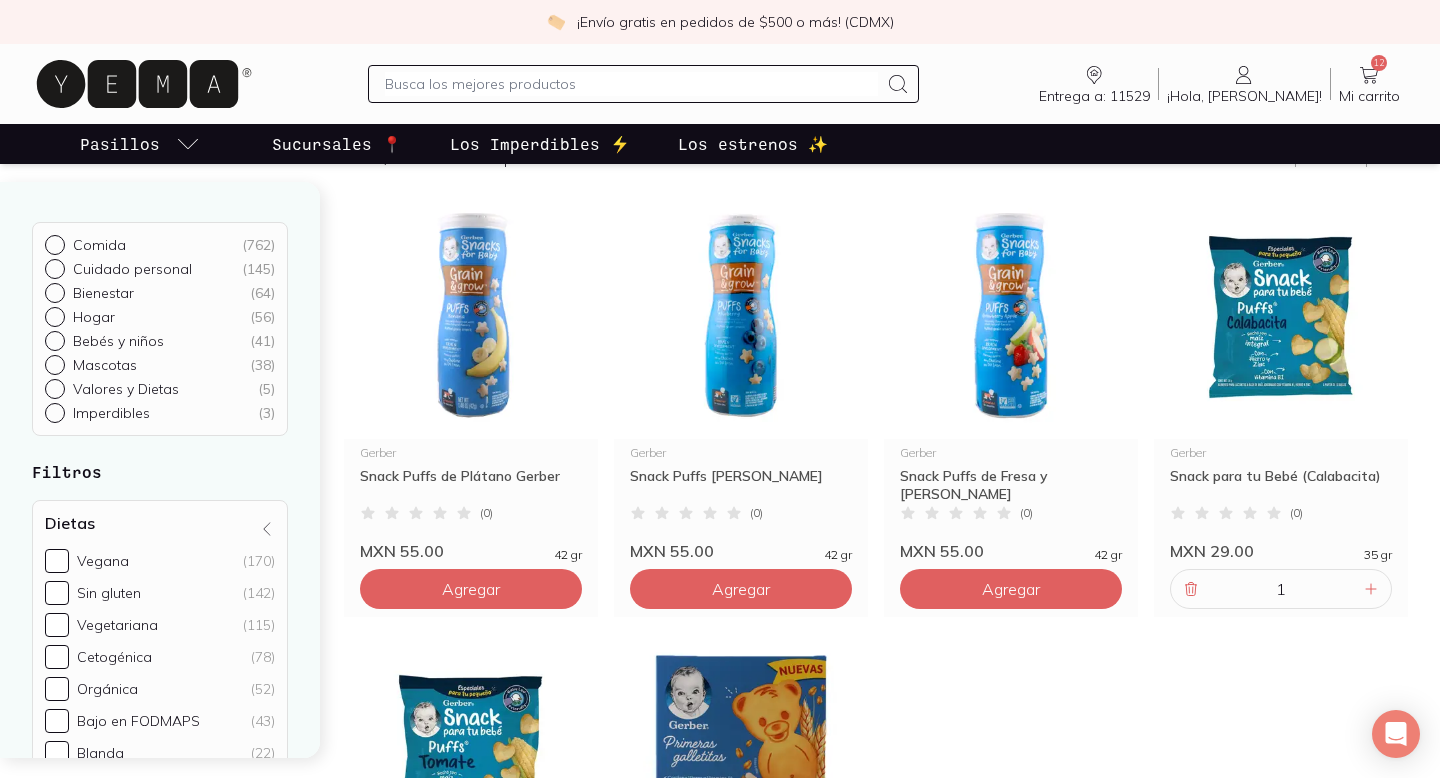 scroll, scrollTop: 262, scrollLeft: 0, axis: vertical 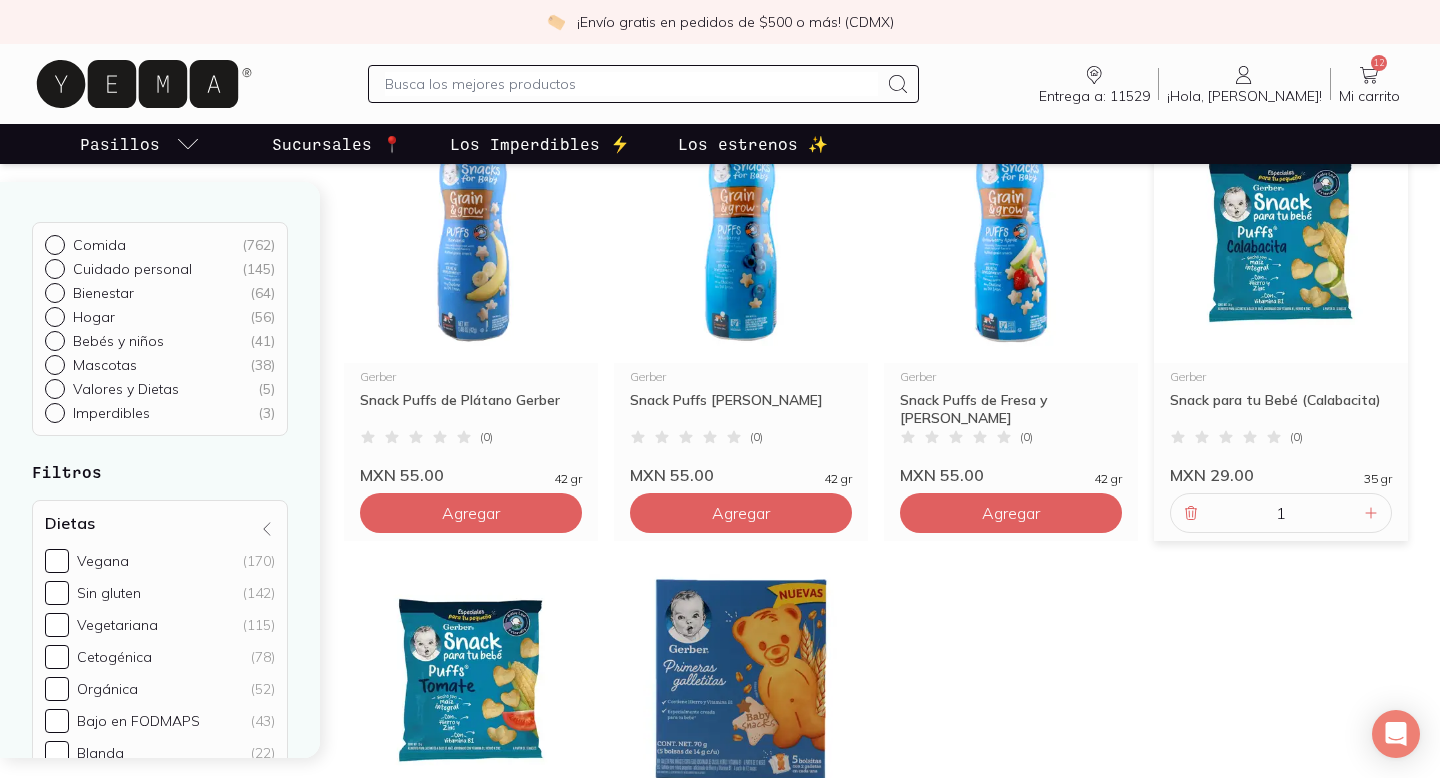 click at bounding box center [1281, 240] 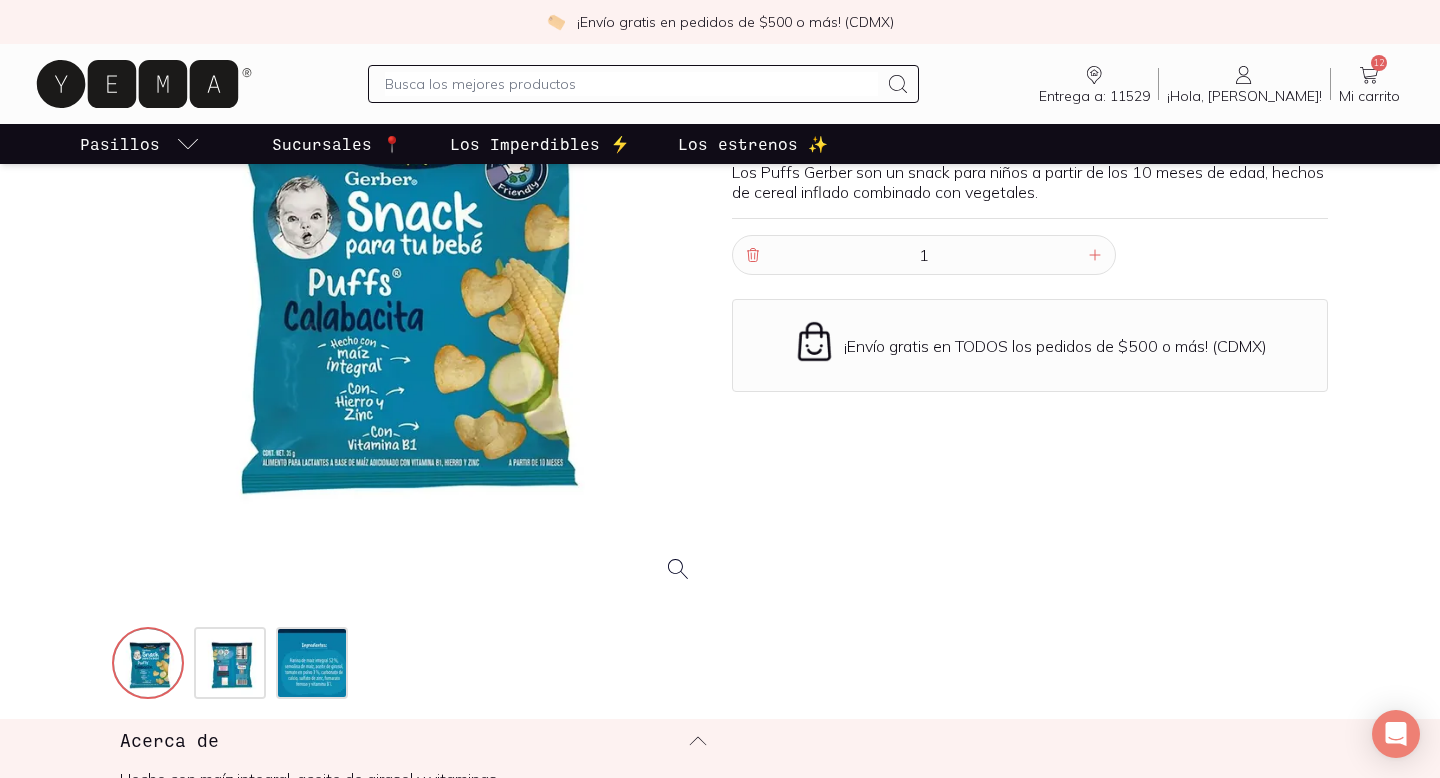 scroll, scrollTop: 325, scrollLeft: 0, axis: vertical 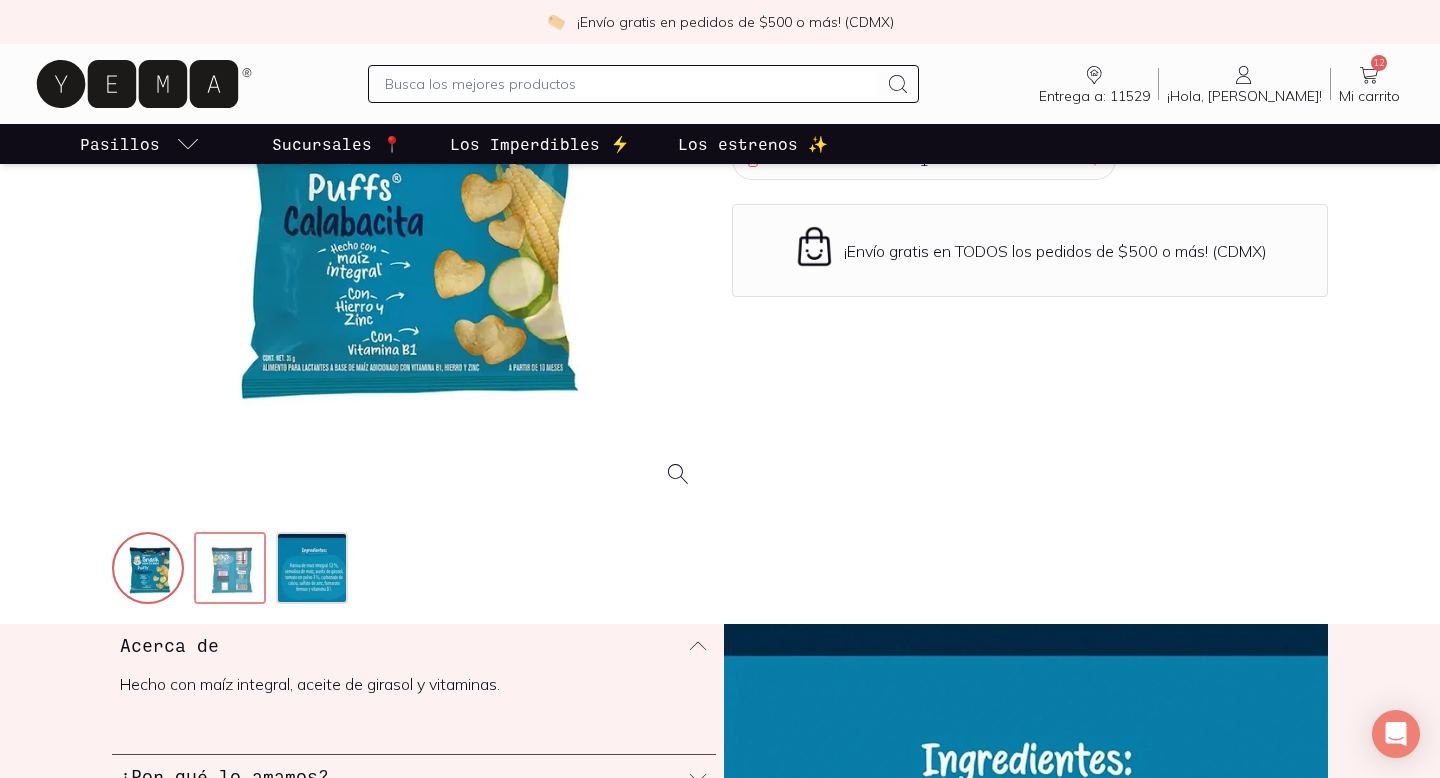 click at bounding box center [232, 570] 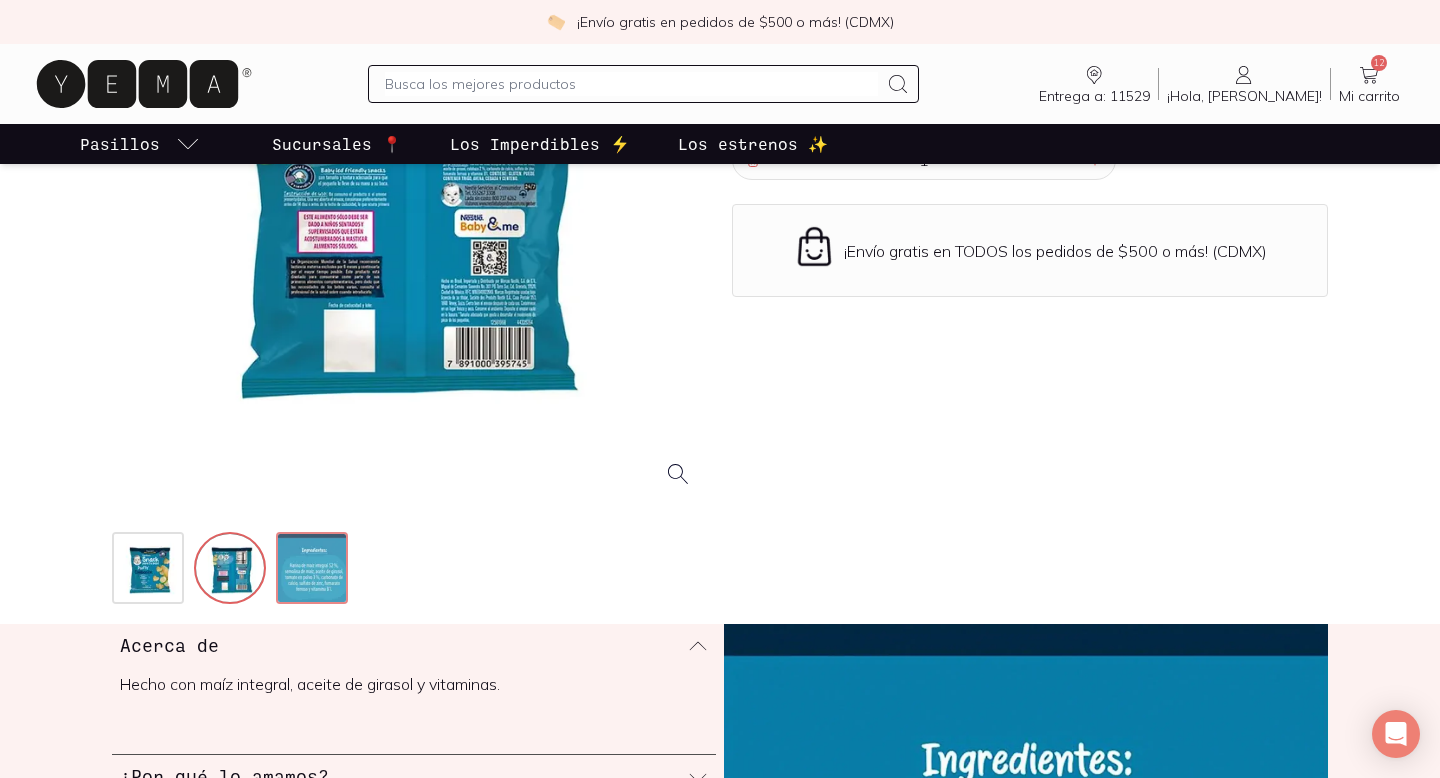 click at bounding box center [314, 570] 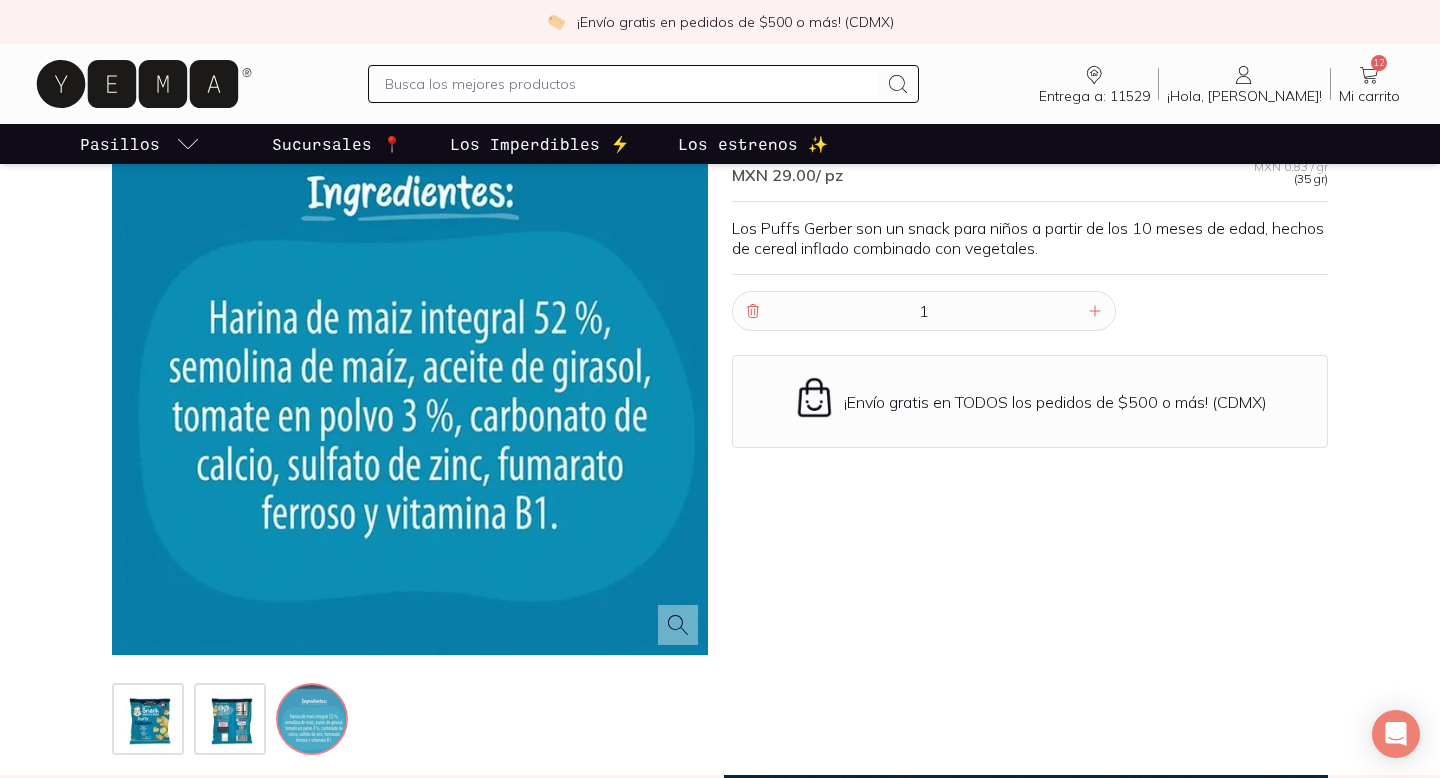 scroll, scrollTop: 170, scrollLeft: 0, axis: vertical 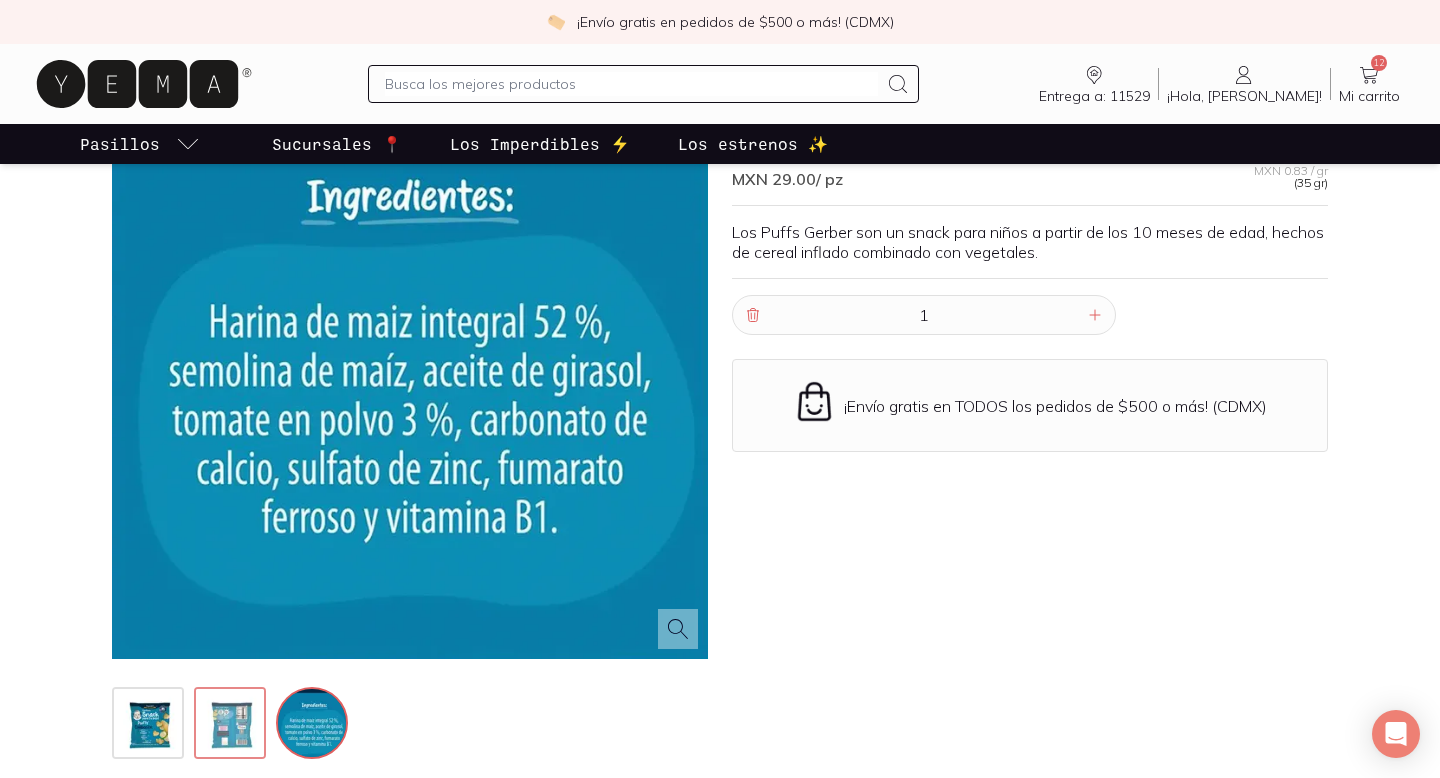 click at bounding box center (232, 725) 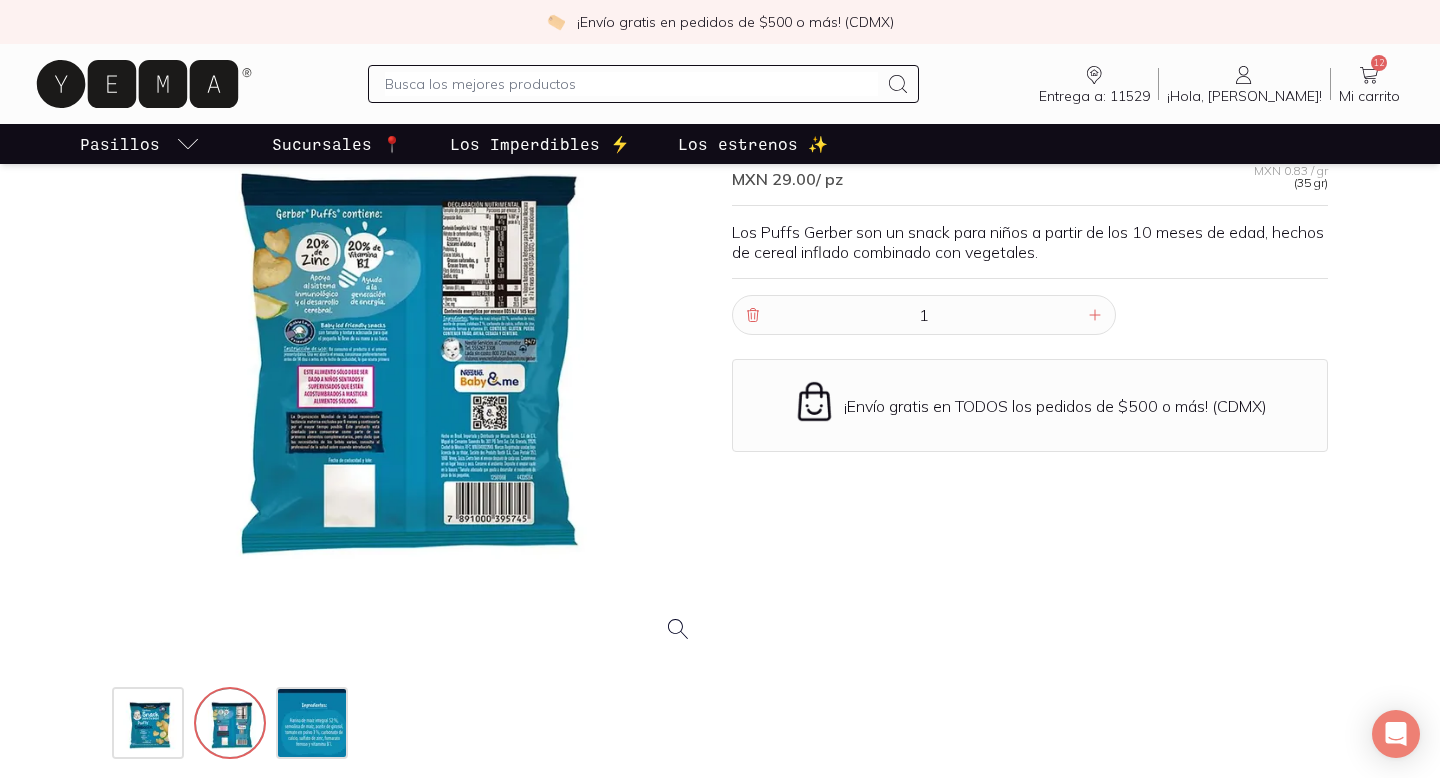 click at bounding box center (410, 361) 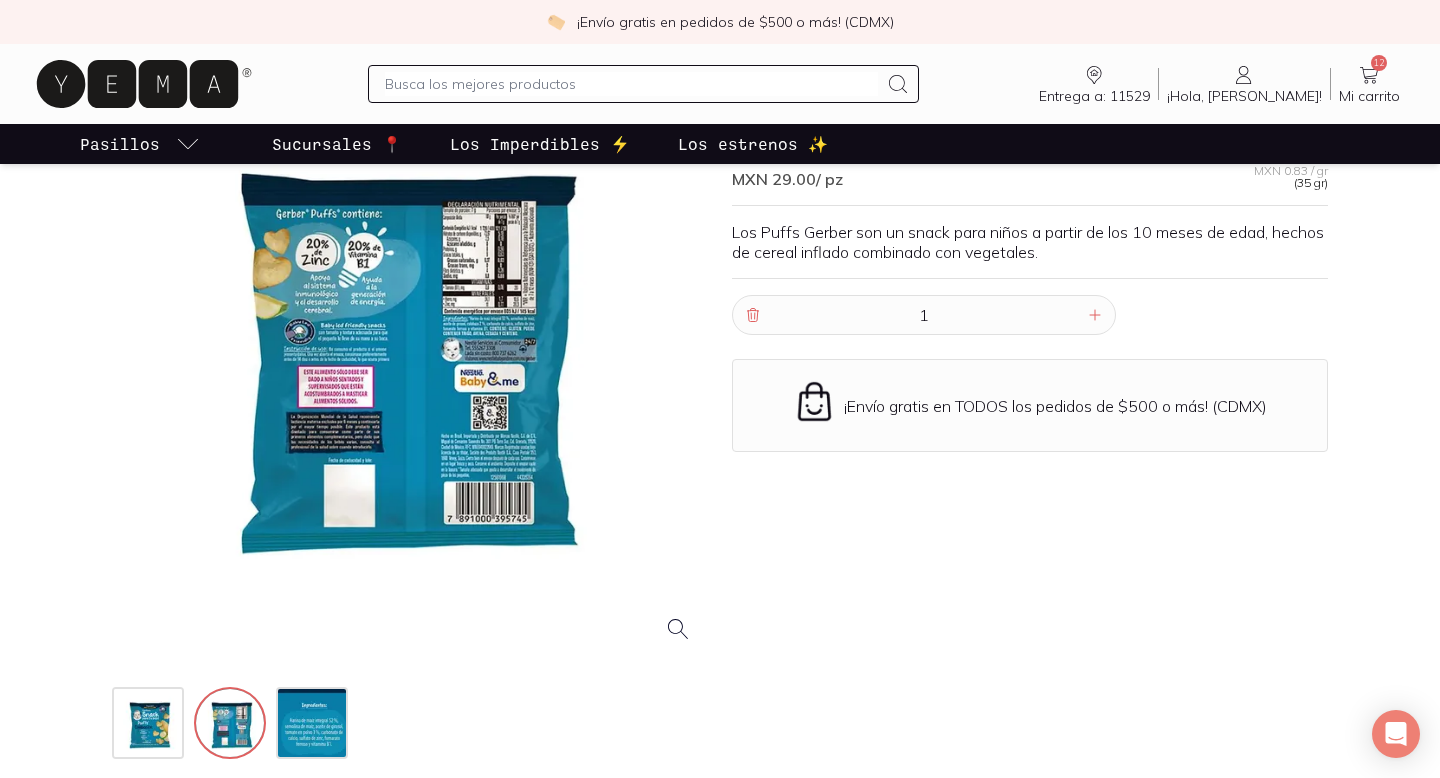 click on "12" at bounding box center (1379, 63) 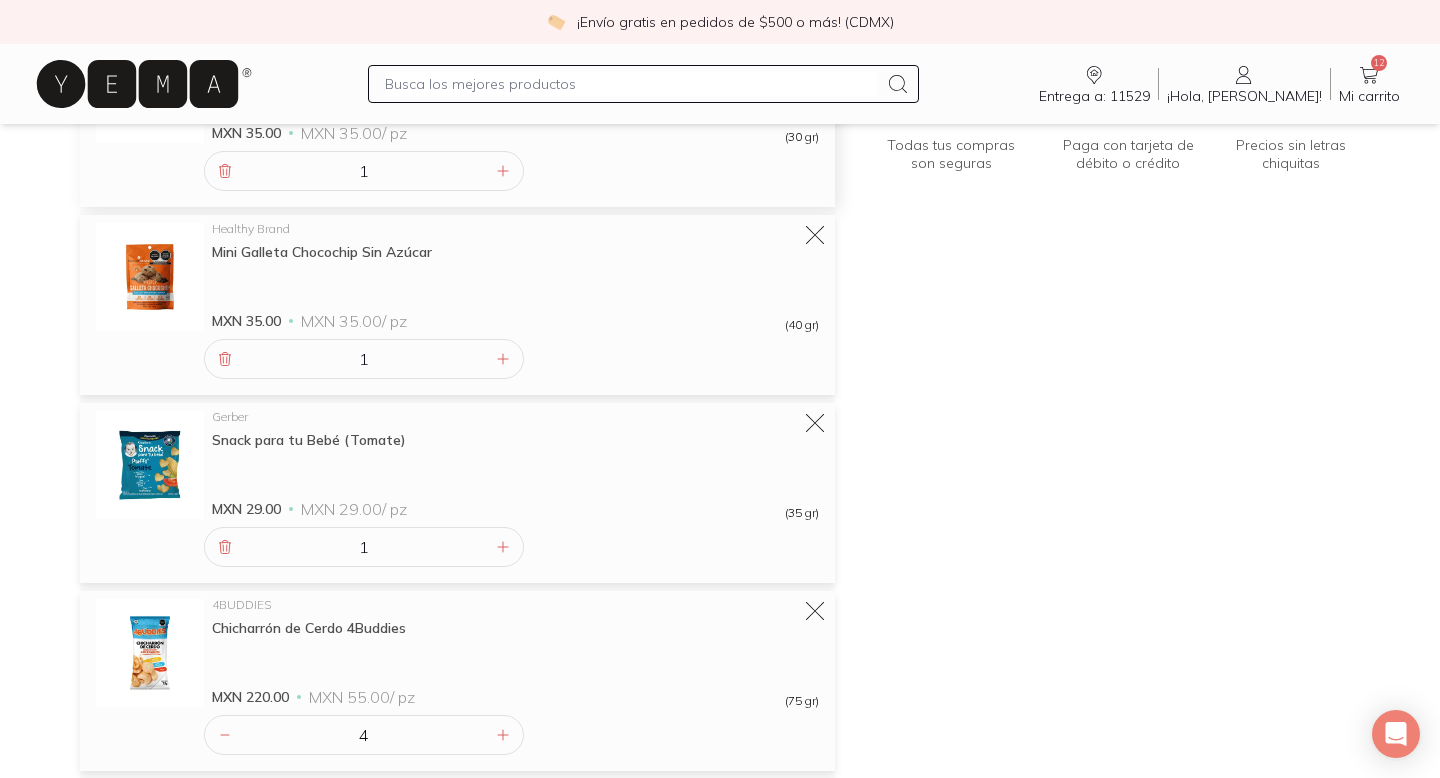 scroll, scrollTop: 328, scrollLeft: 0, axis: vertical 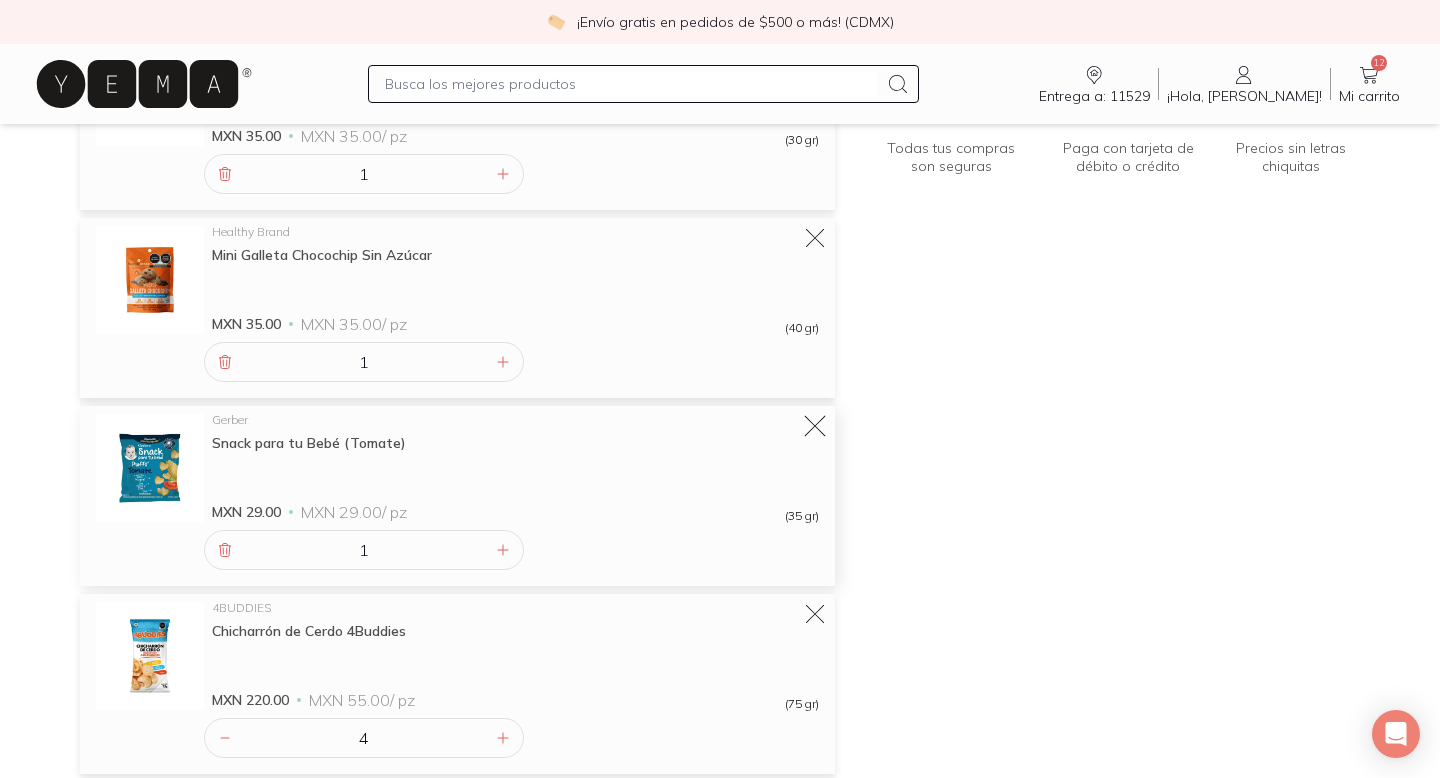 click 